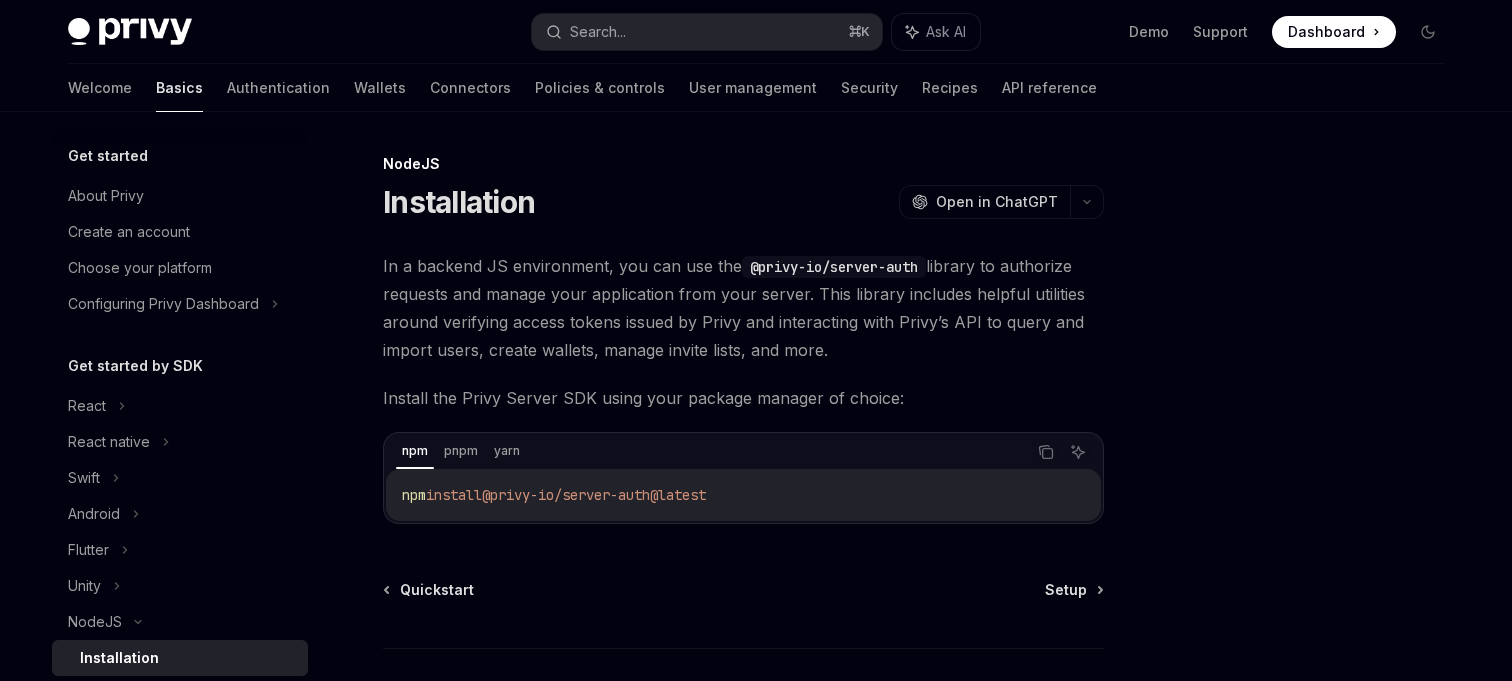scroll, scrollTop: 0, scrollLeft: 0, axis: both 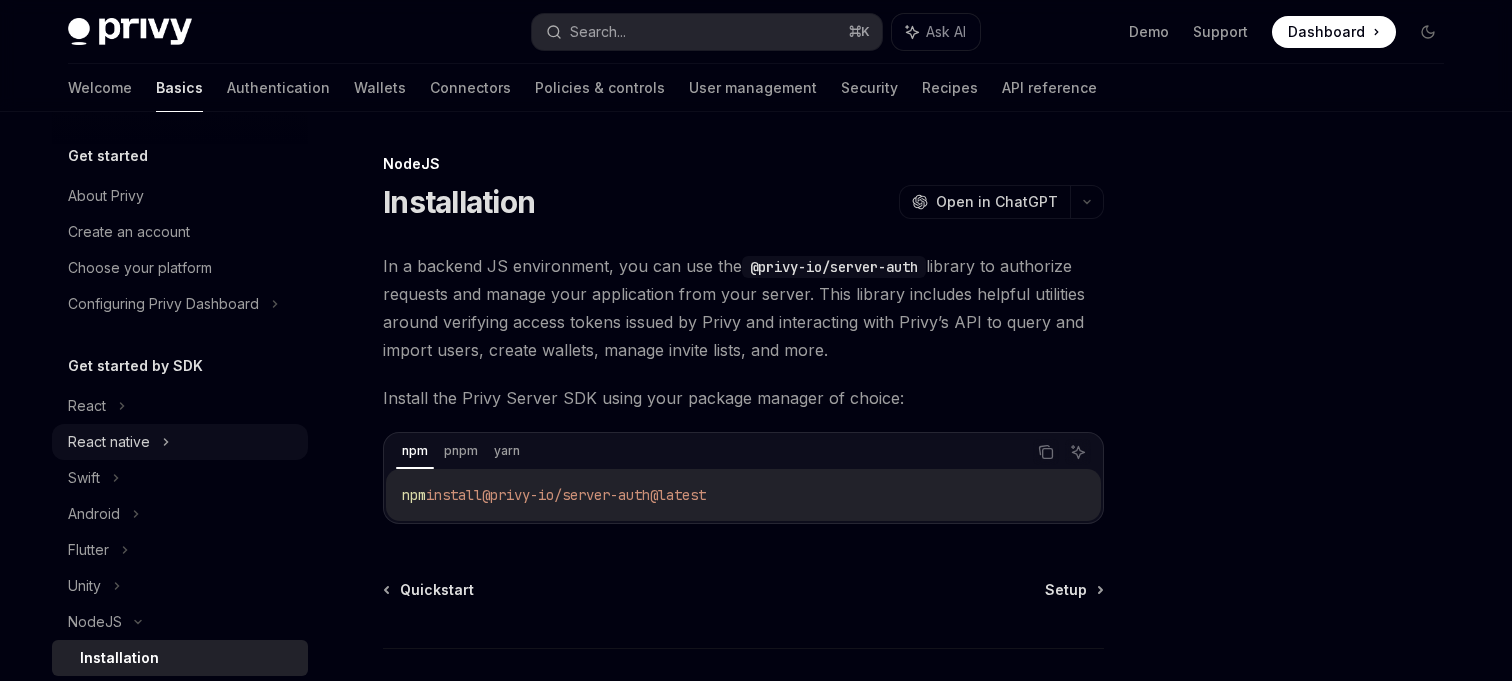 click on "React native" at bounding box center [109, 442] 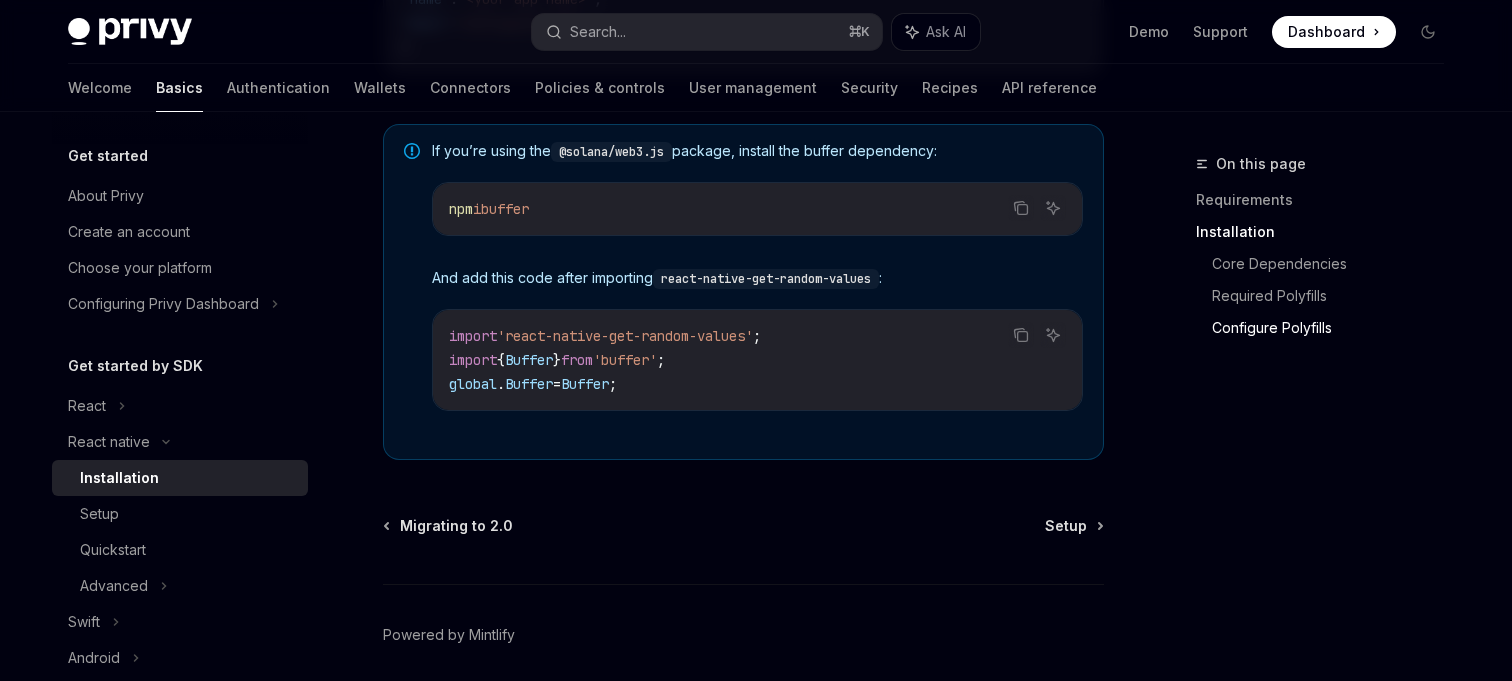 scroll, scrollTop: 1605, scrollLeft: 0, axis: vertical 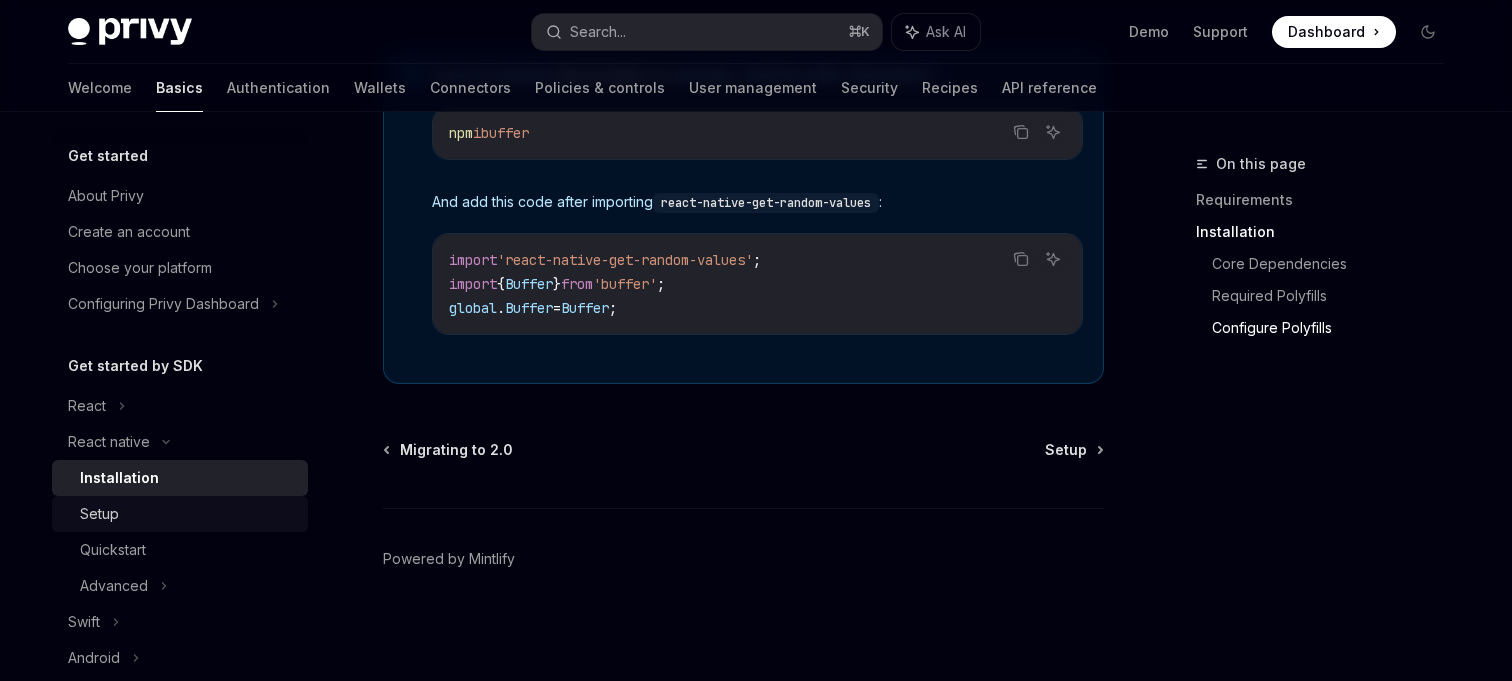 click on "Setup" at bounding box center [188, 514] 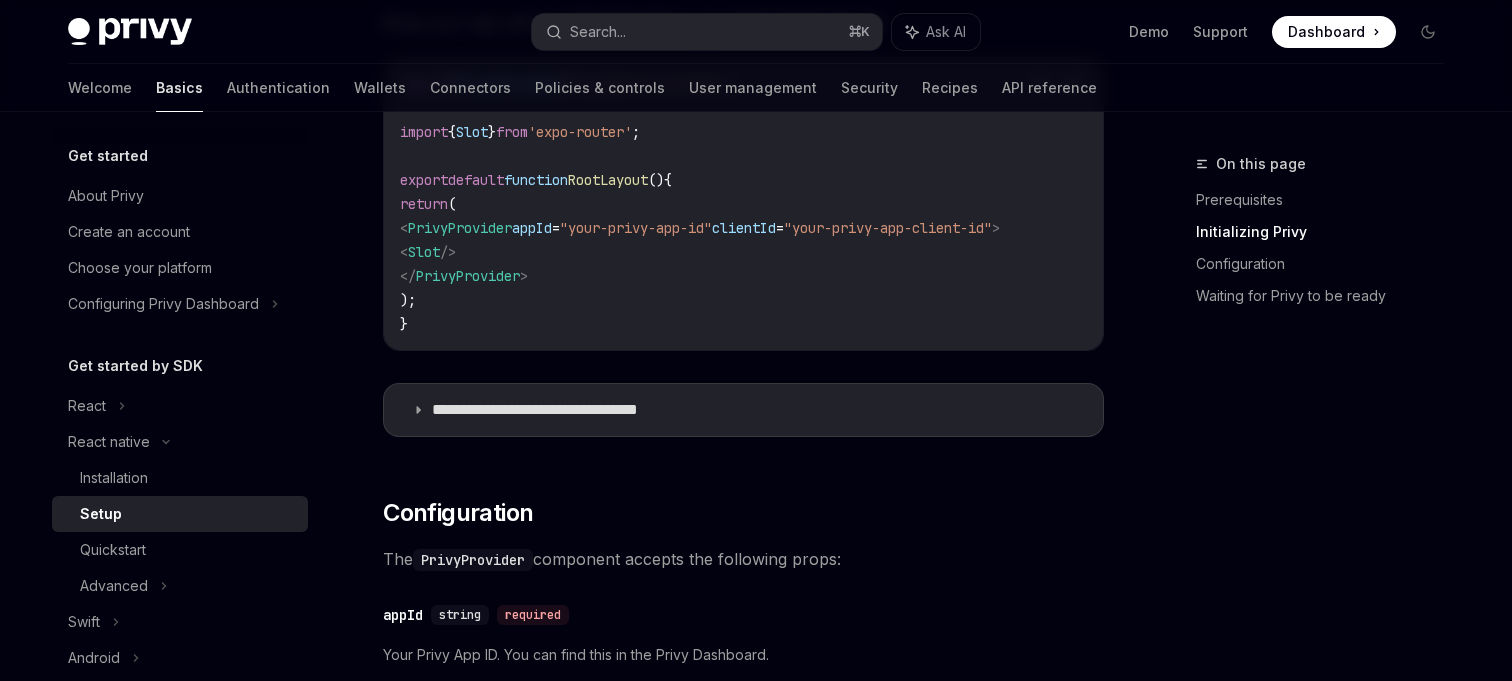 scroll, scrollTop: 740, scrollLeft: 0, axis: vertical 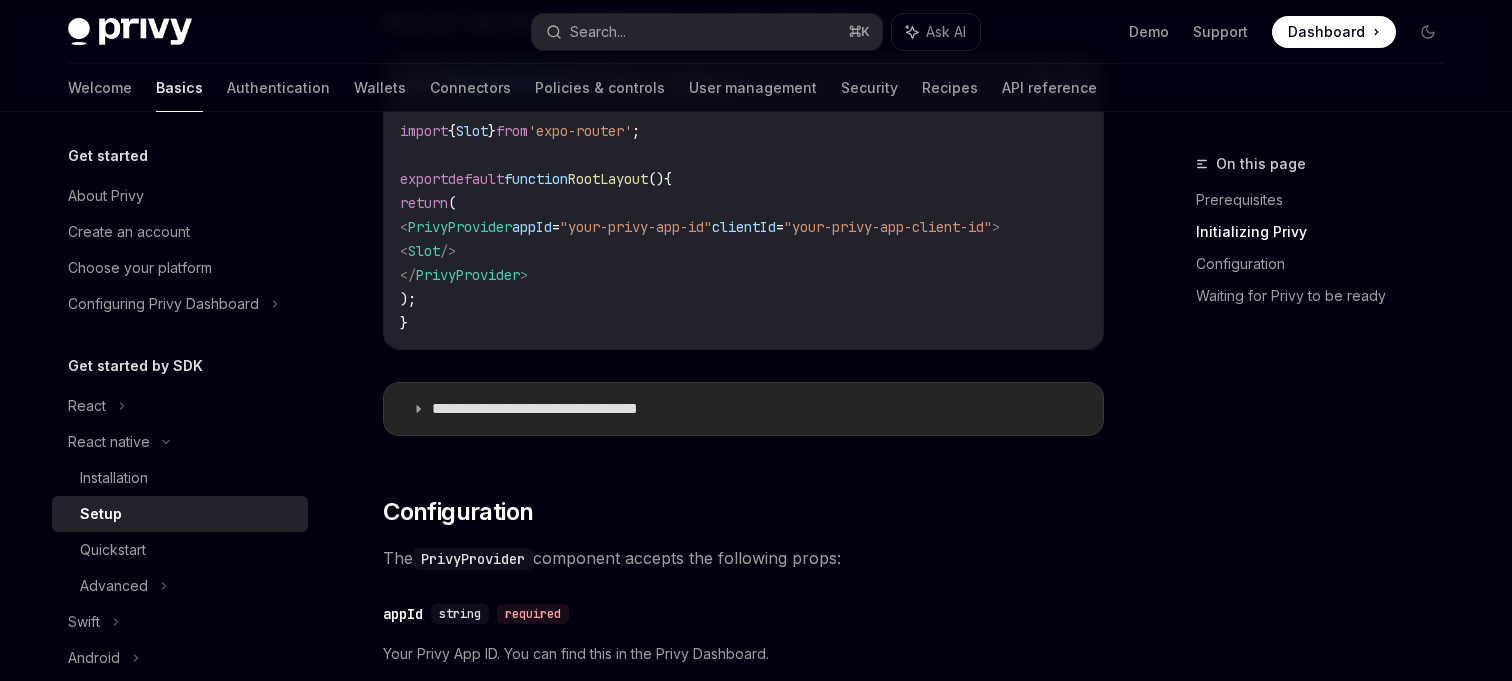 click on "**********" at bounding box center (567, 409) 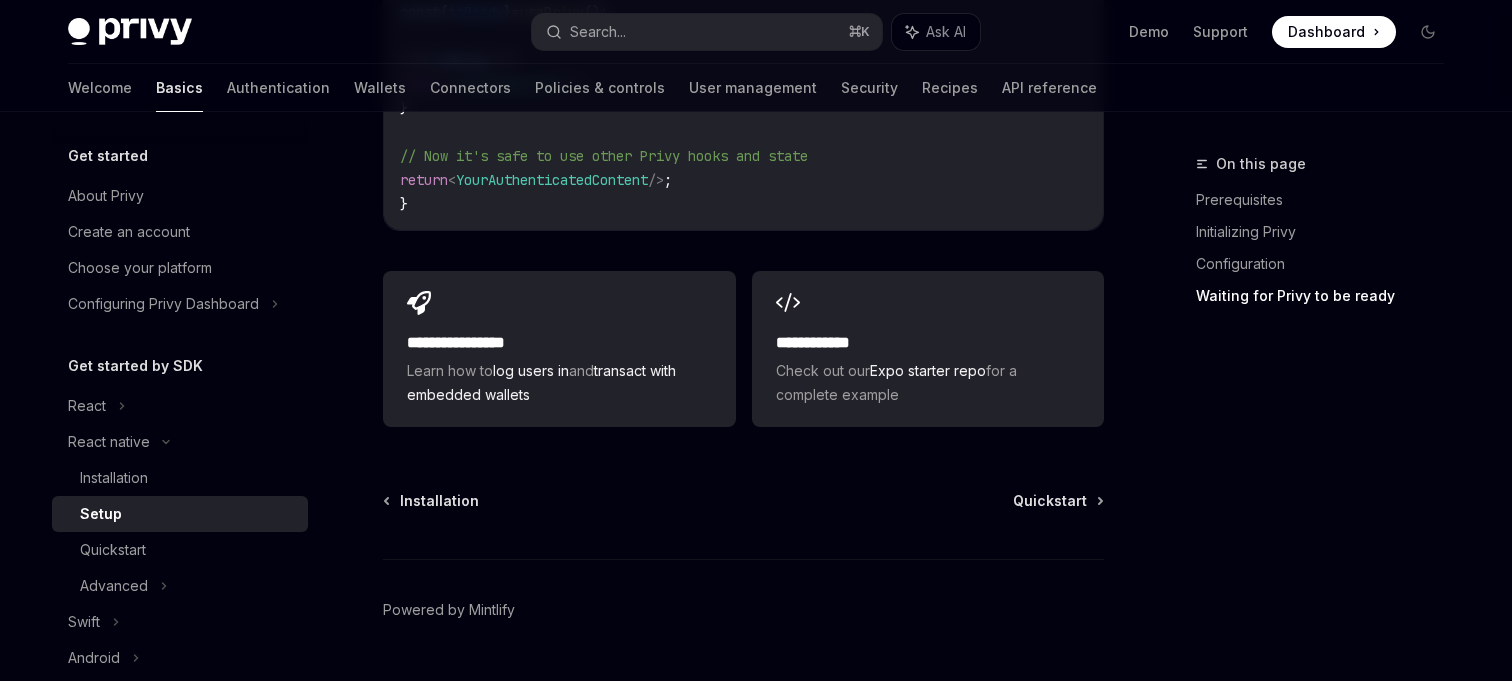 scroll, scrollTop: 3251, scrollLeft: 0, axis: vertical 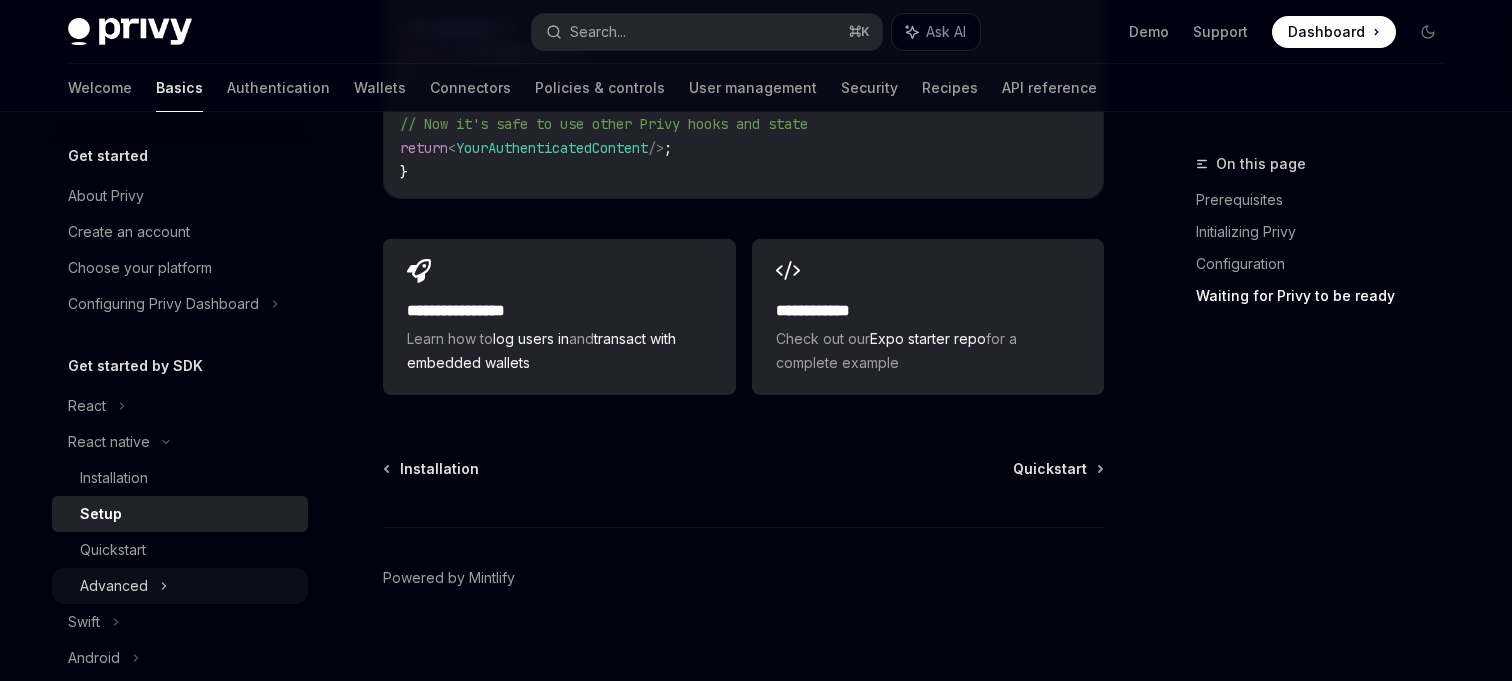 click on "Advanced" at bounding box center [114, 586] 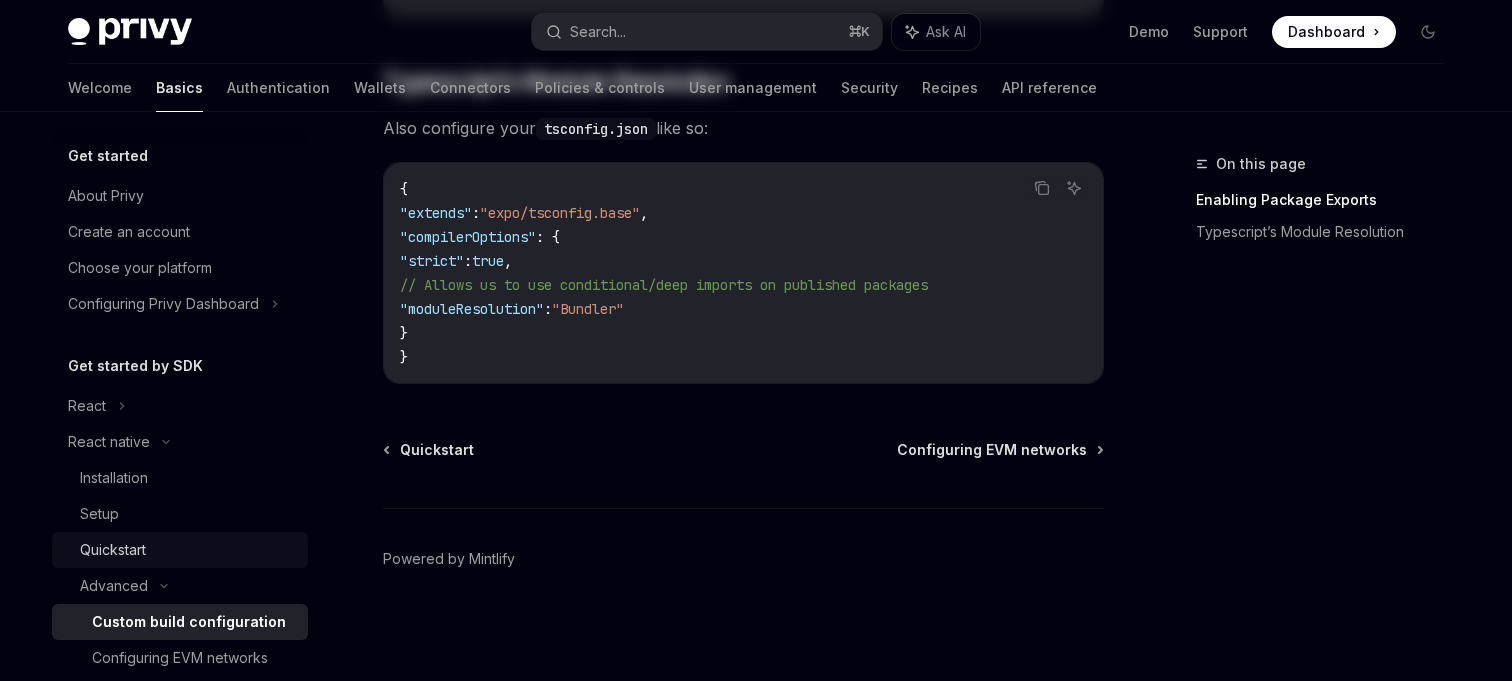 scroll, scrollTop: 0, scrollLeft: 0, axis: both 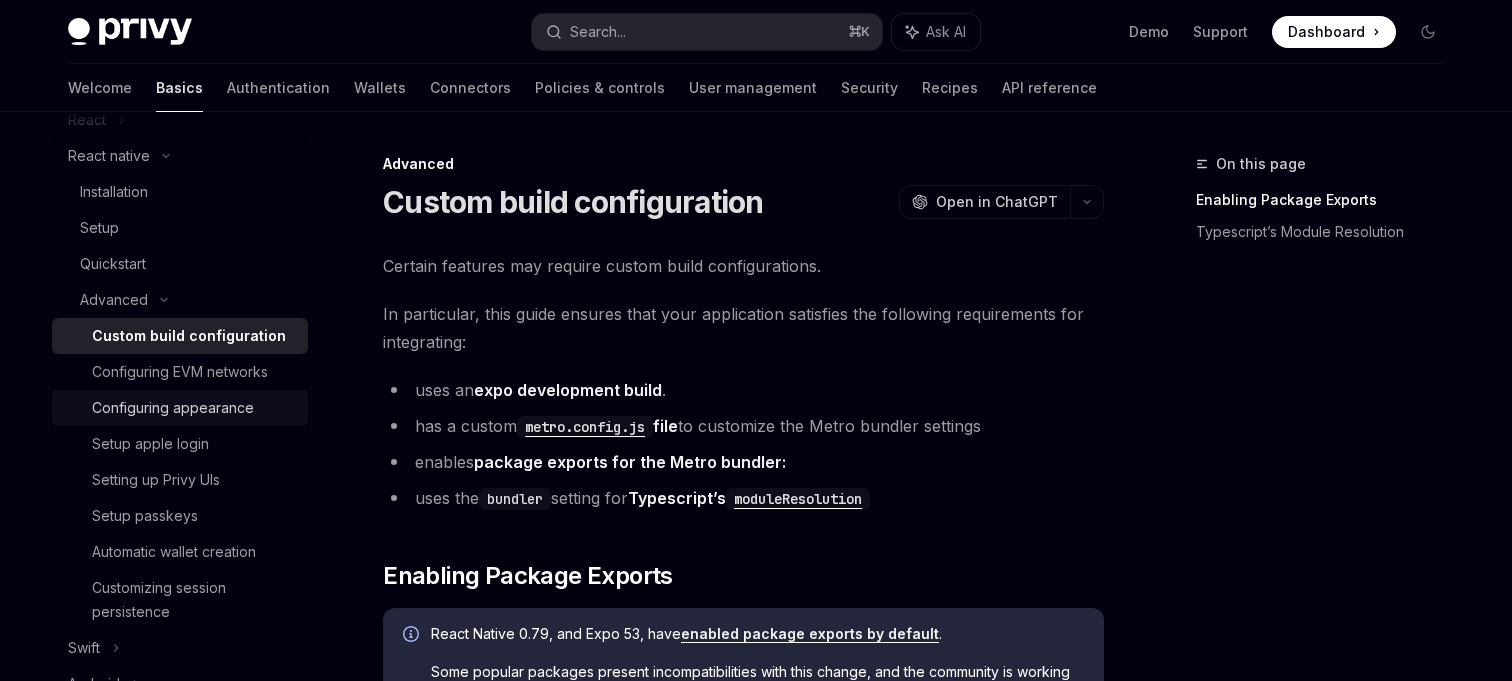 click on "Configuring appearance" at bounding box center [173, 408] 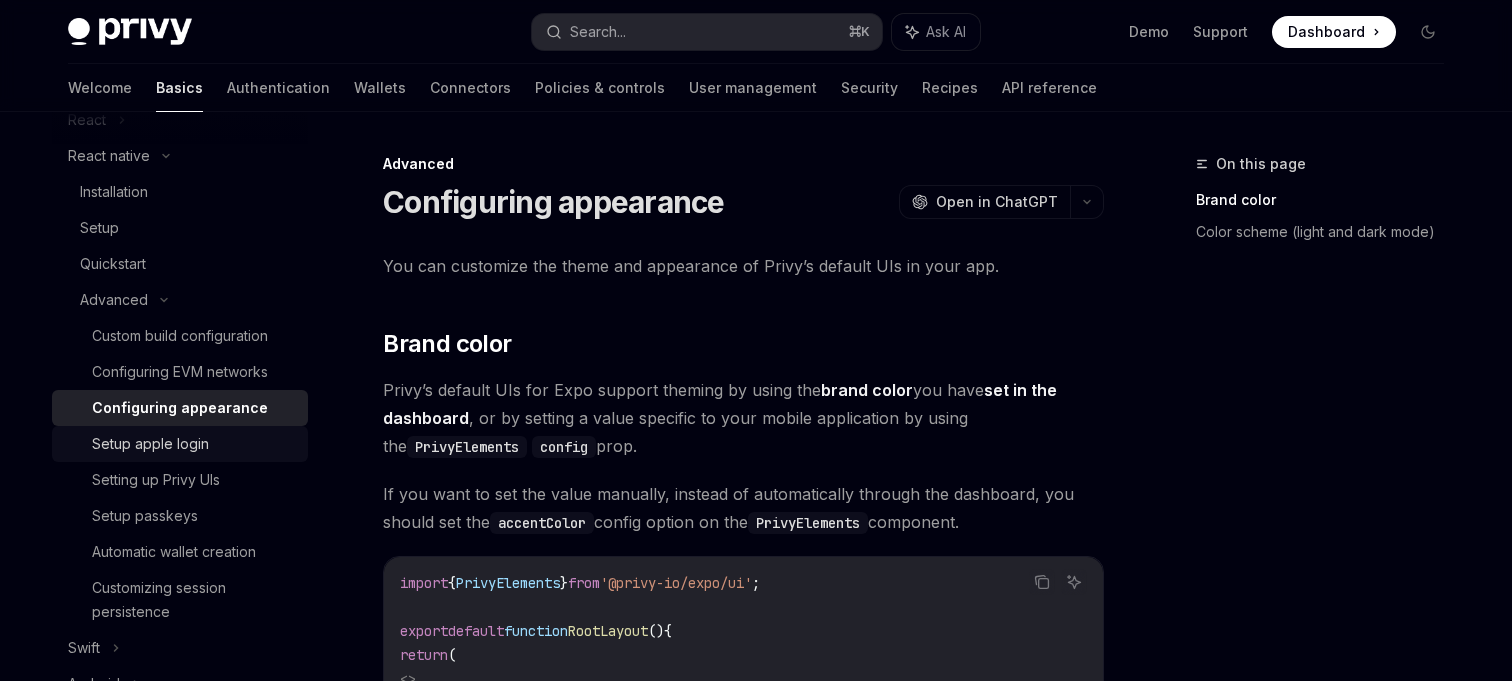 click on "Setup apple login" at bounding box center (150, 444) 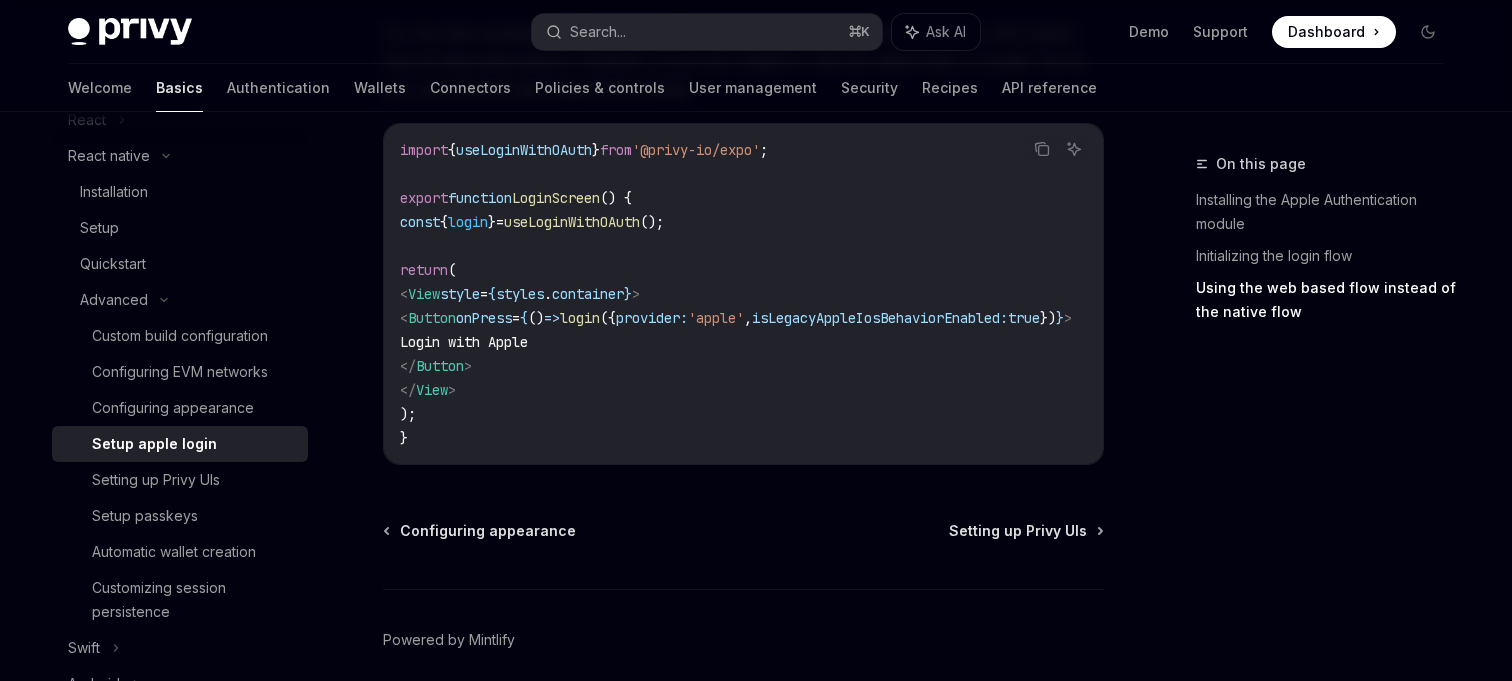 scroll, scrollTop: 1825, scrollLeft: 0, axis: vertical 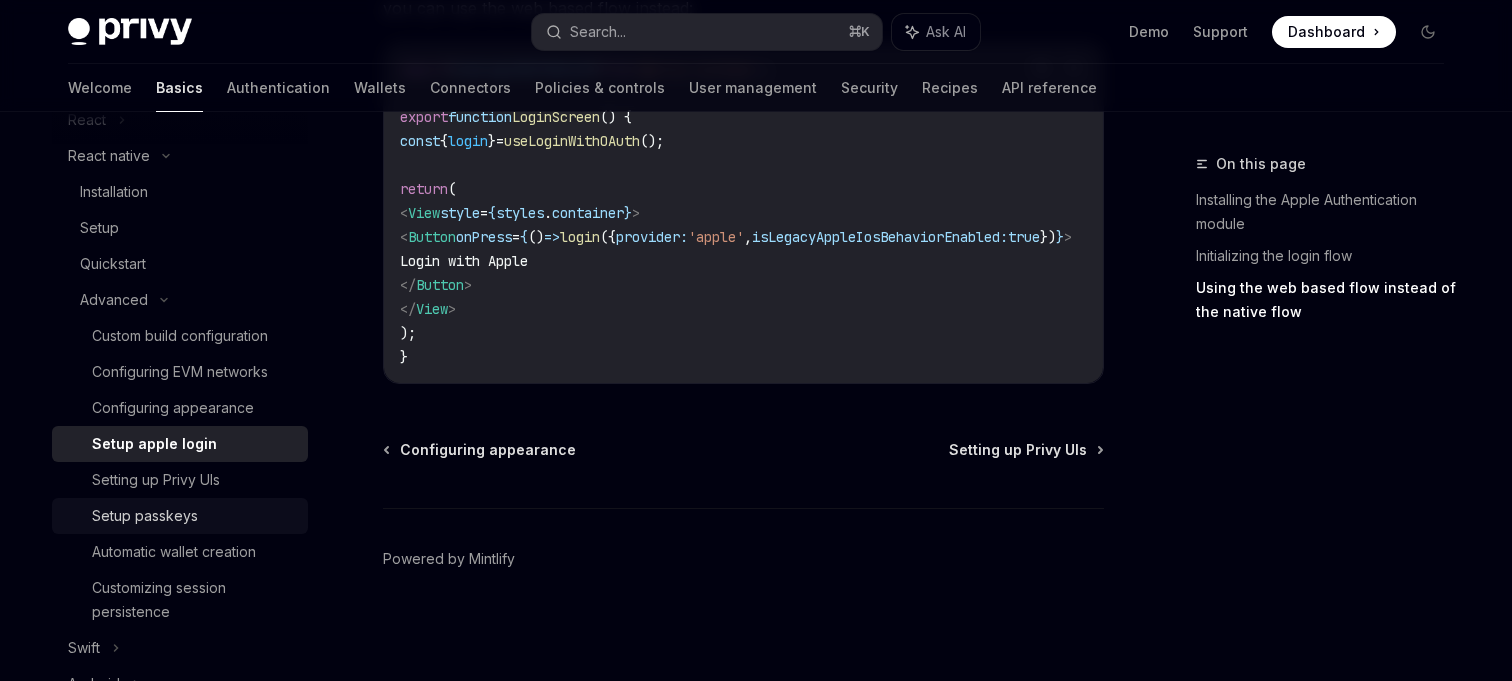 click on "Setup passkeys" at bounding box center [145, 516] 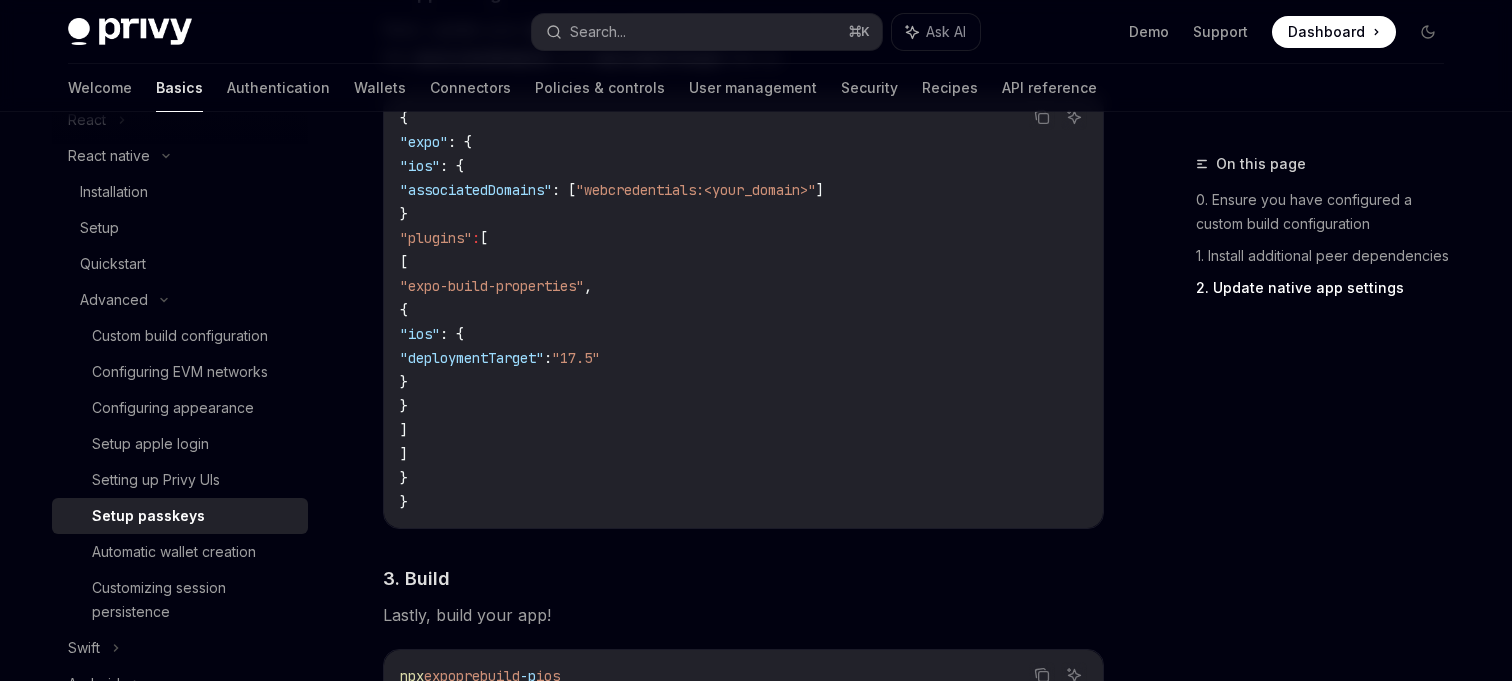 scroll, scrollTop: 1814, scrollLeft: 0, axis: vertical 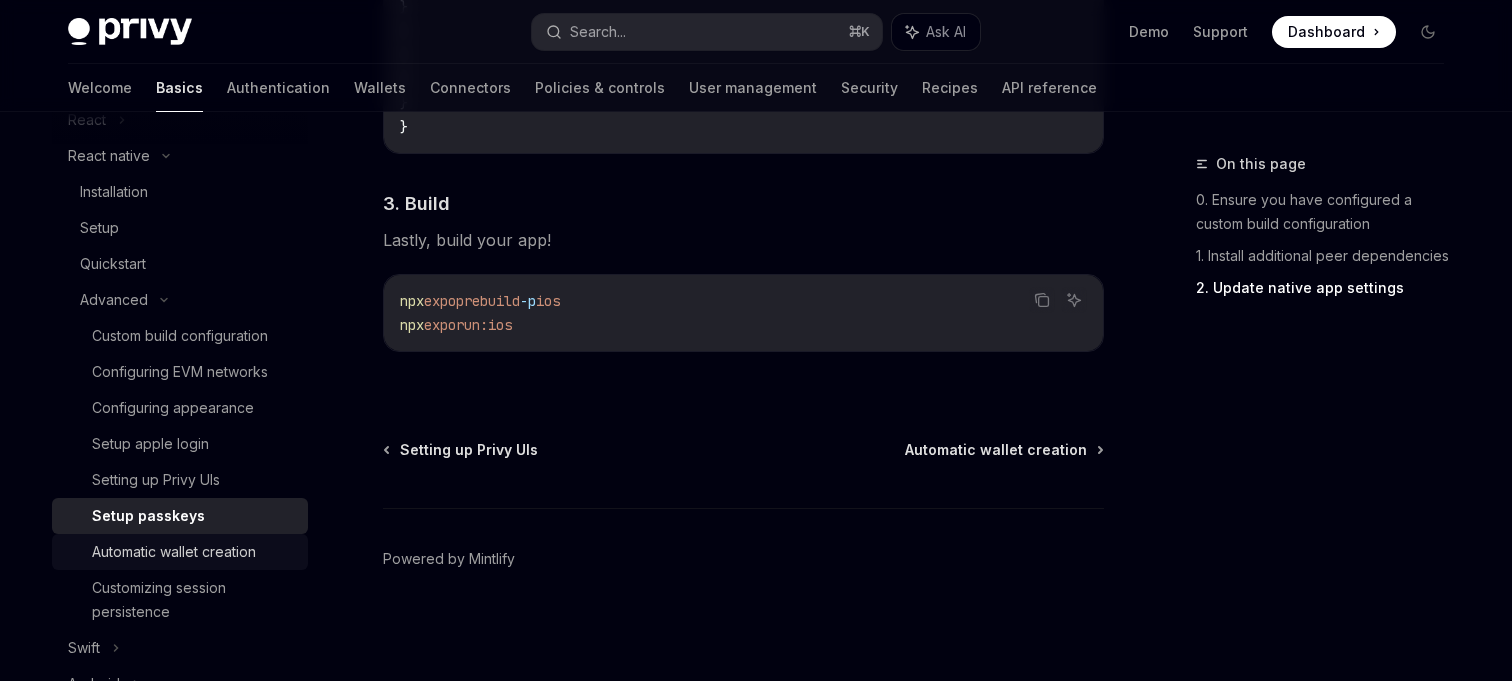 click on "Automatic wallet creation" at bounding box center [174, 552] 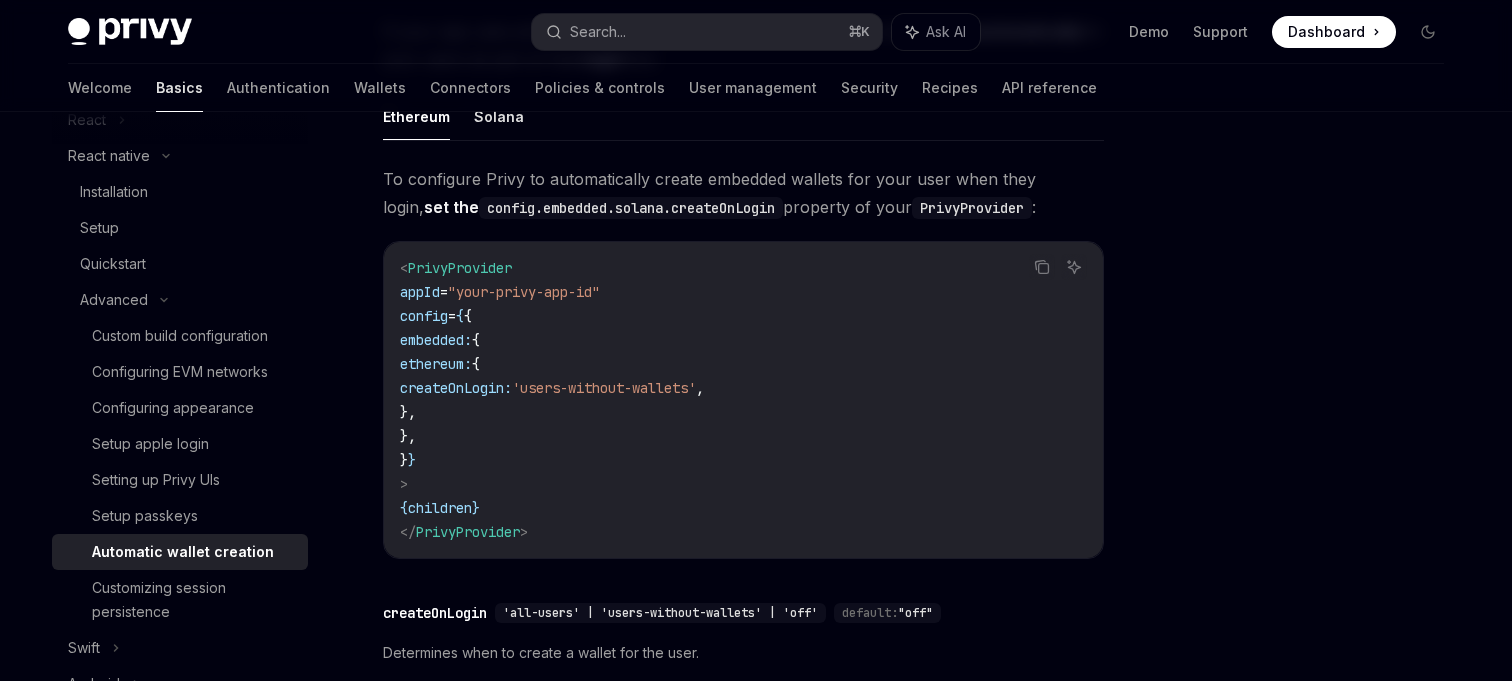 scroll, scrollTop: 526, scrollLeft: 0, axis: vertical 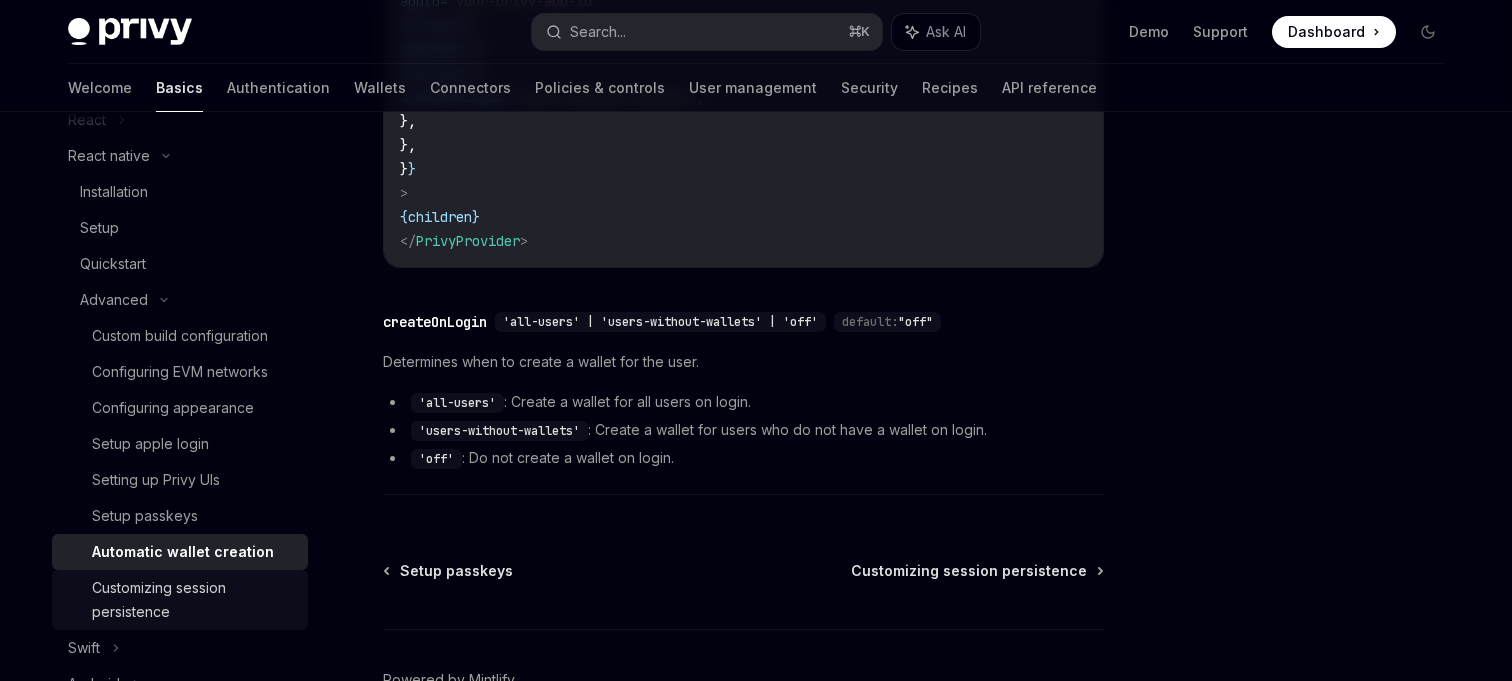 click on "Customizing session persistence" at bounding box center (194, 600) 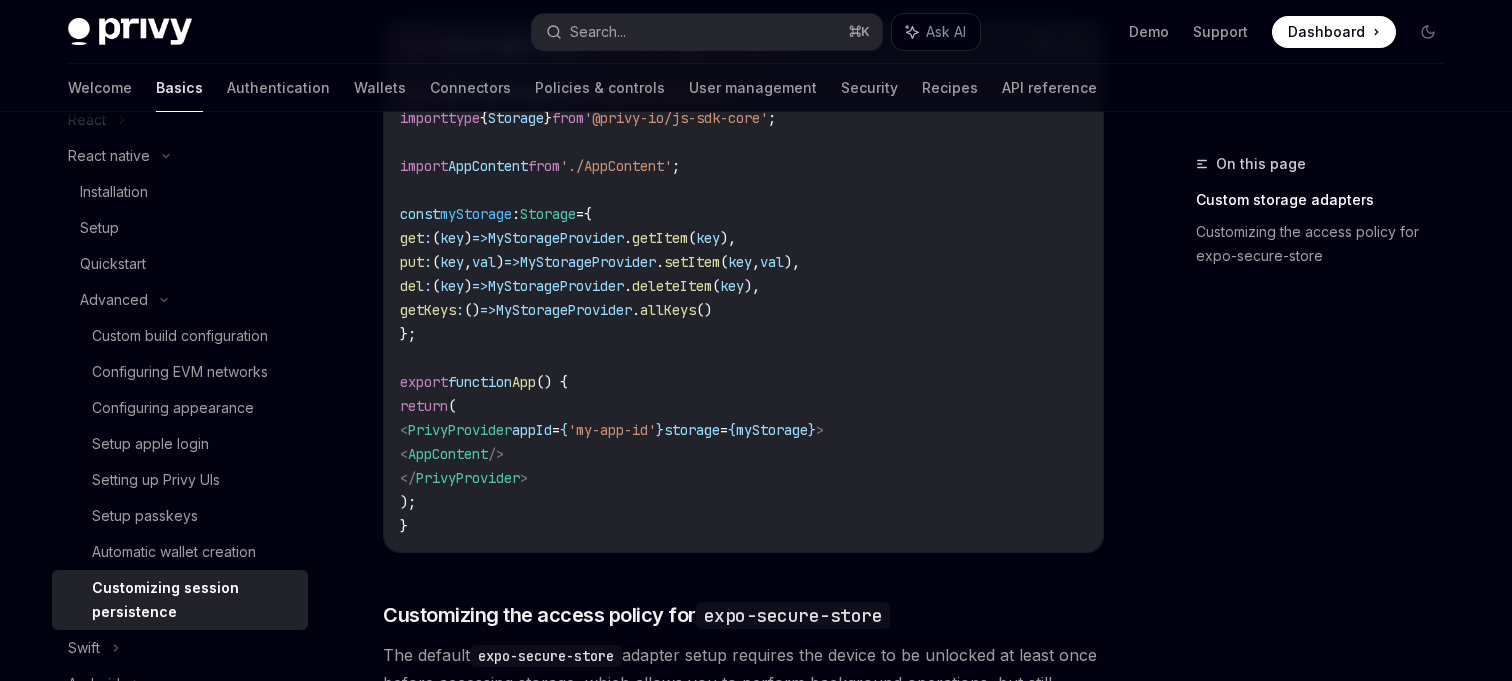 scroll, scrollTop: 533, scrollLeft: 0, axis: vertical 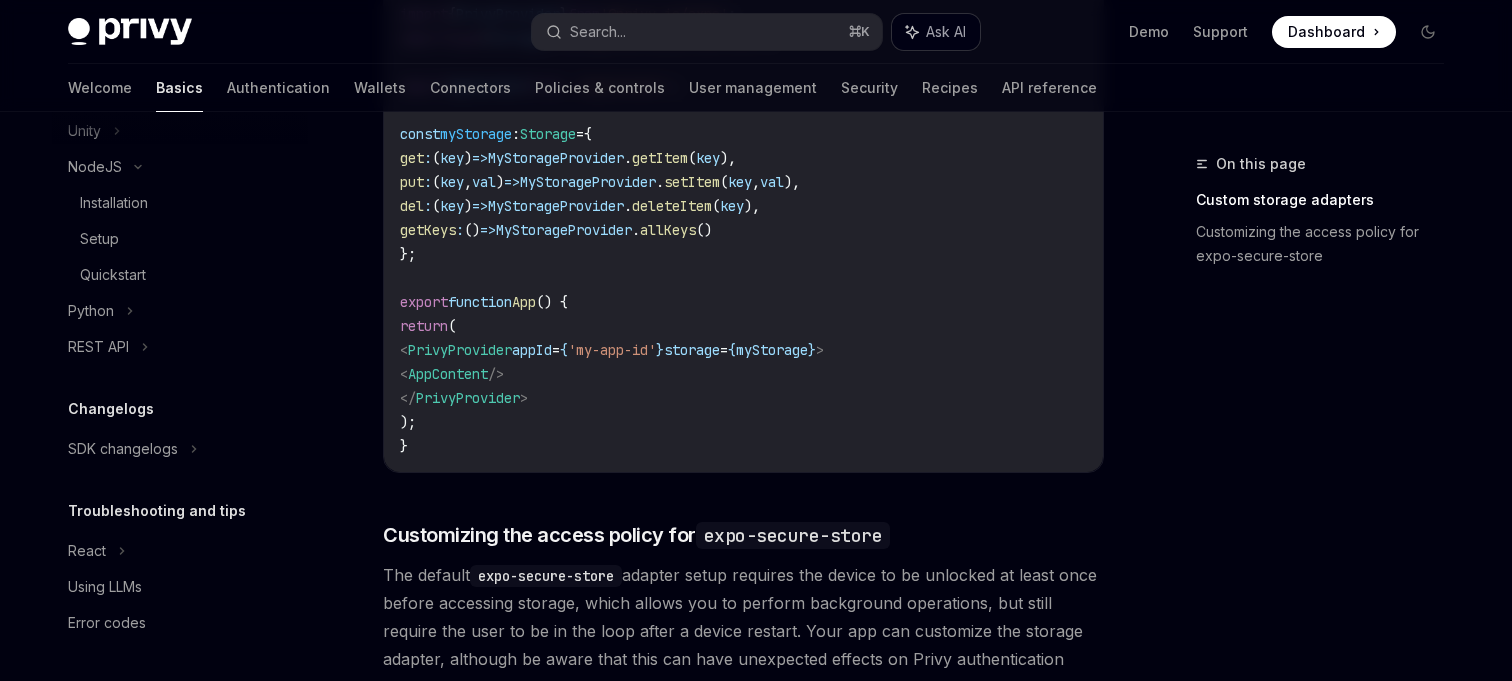 click on "Ask AI" at bounding box center (946, 32) 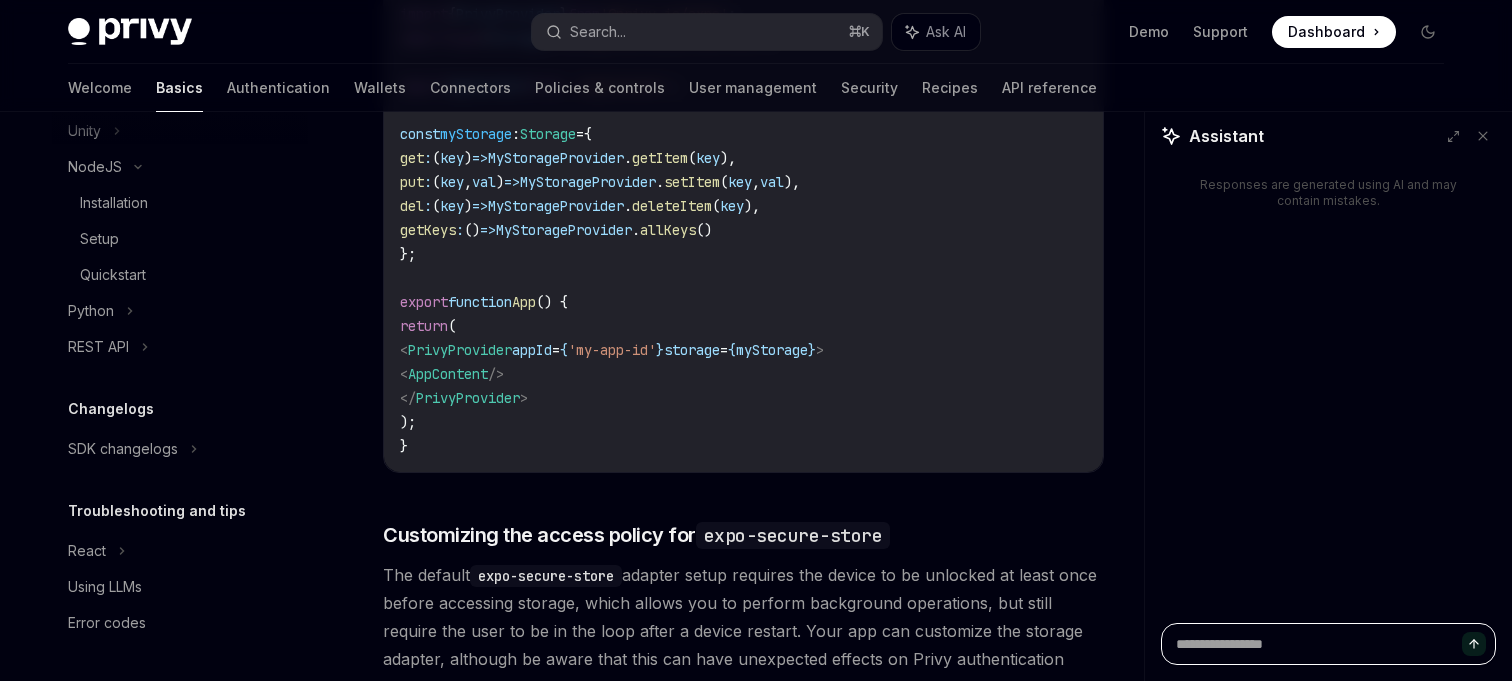 type on "*" 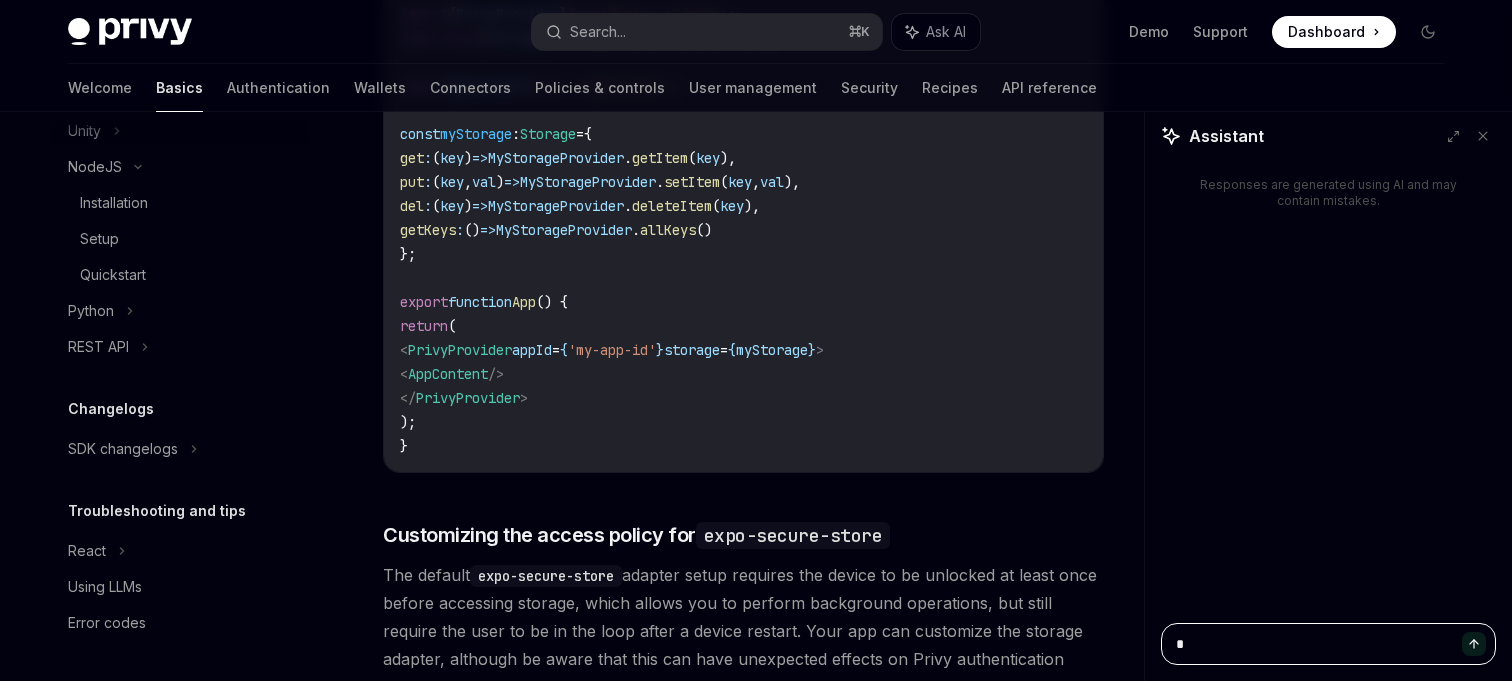type on "*" 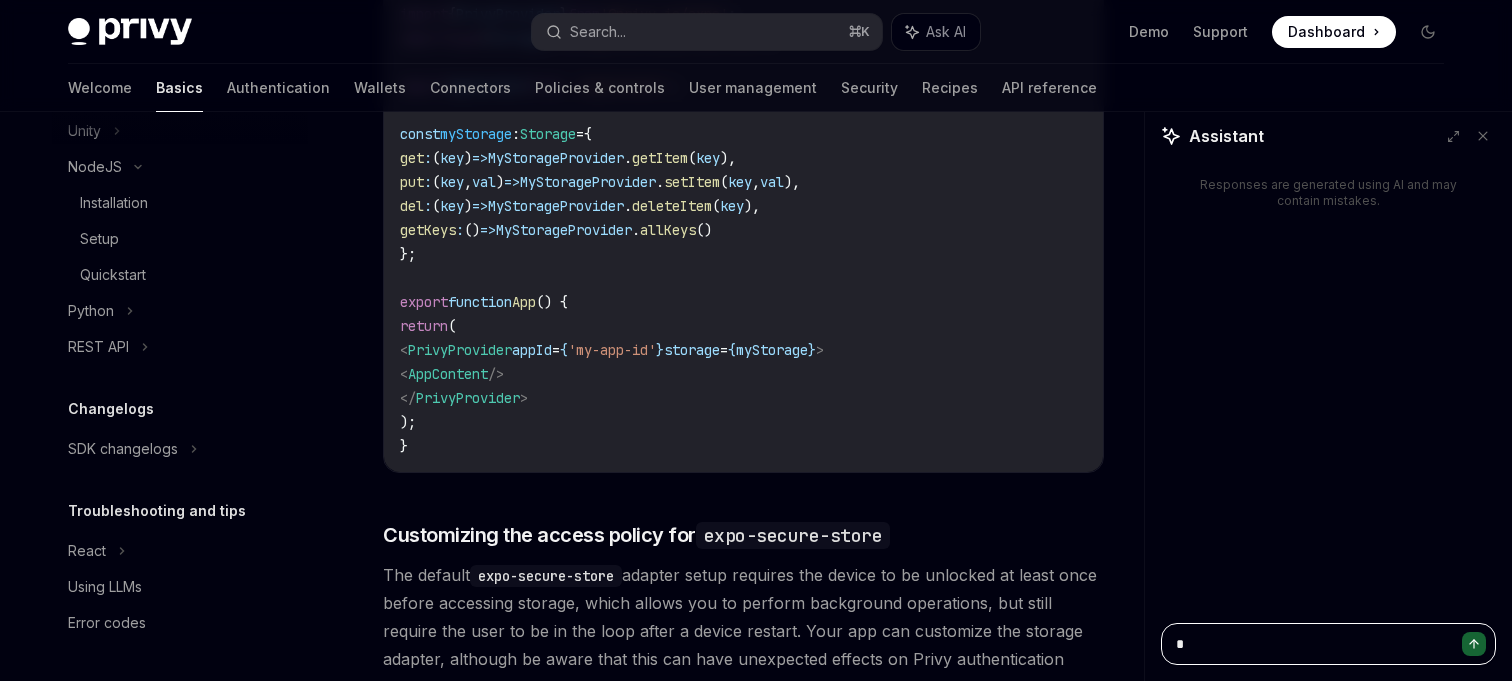 type on "**" 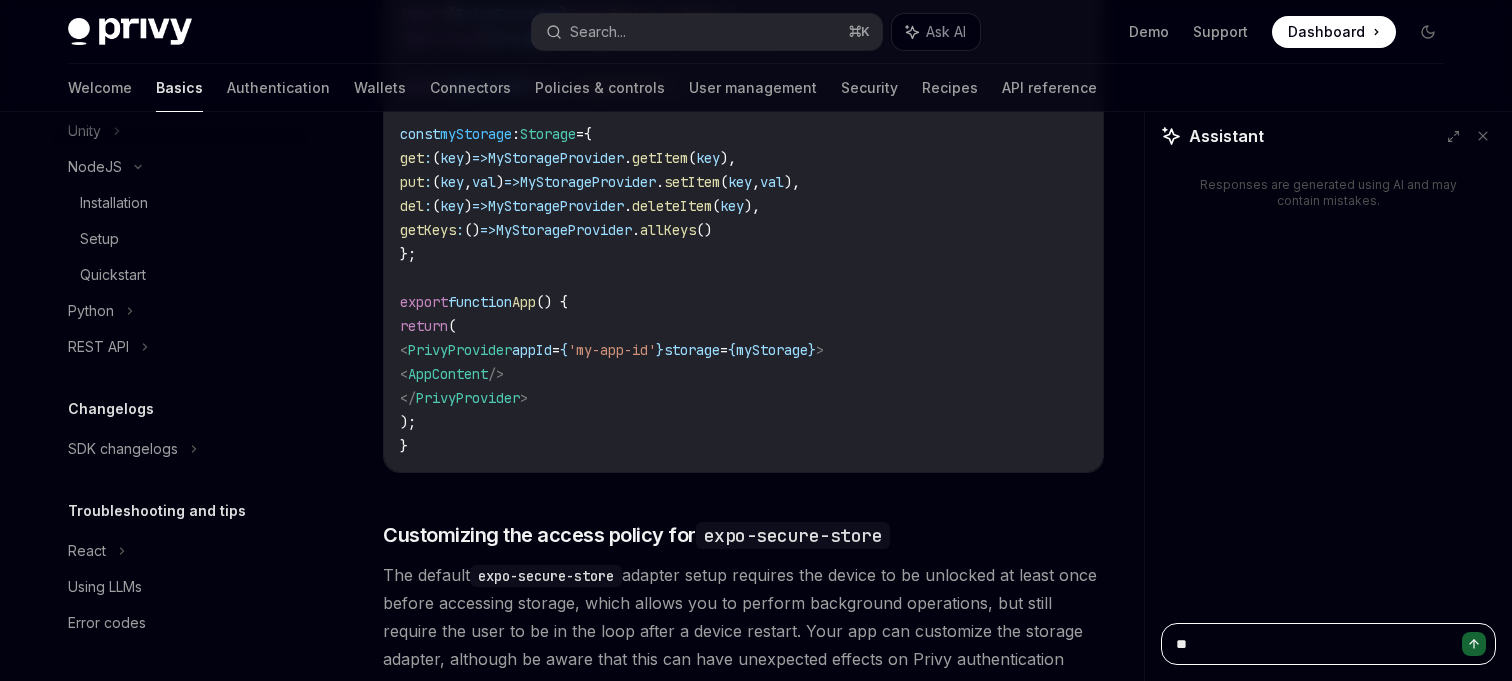 type on "*" 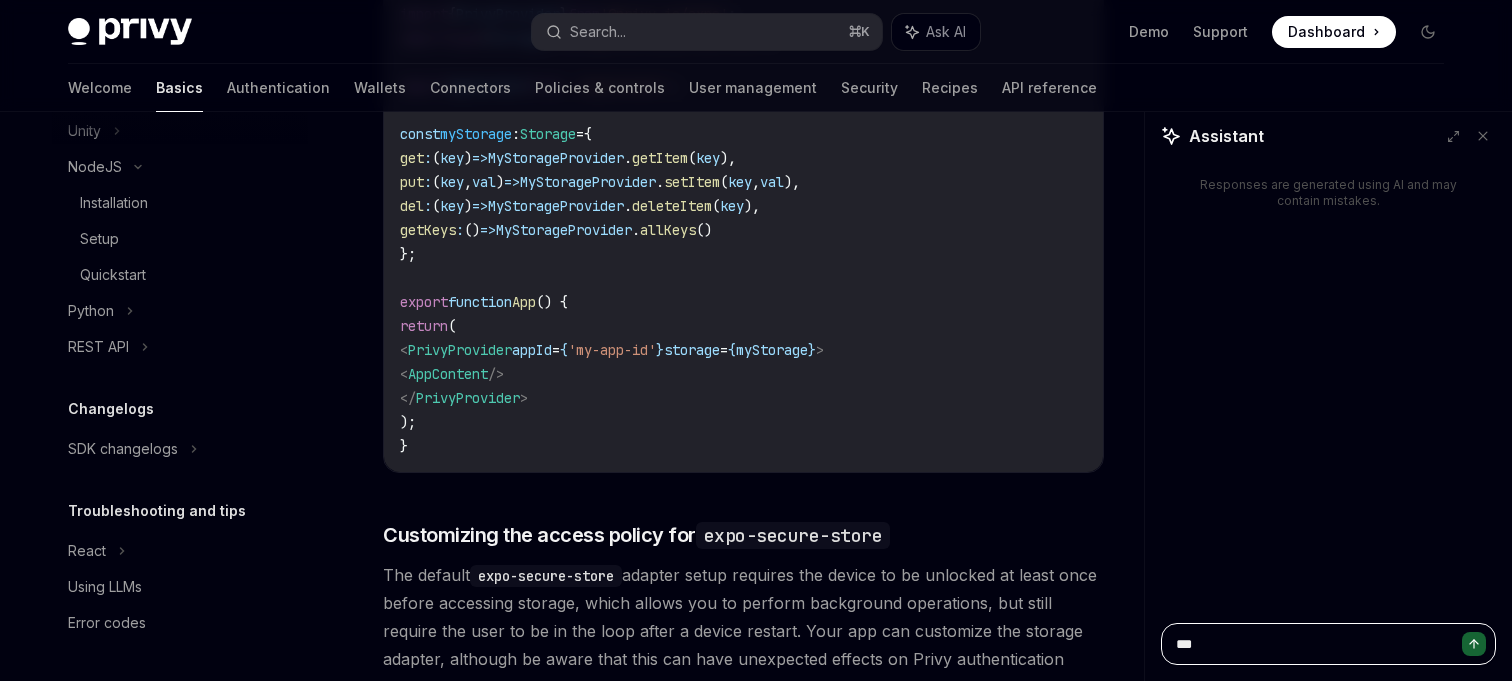 type on "*" 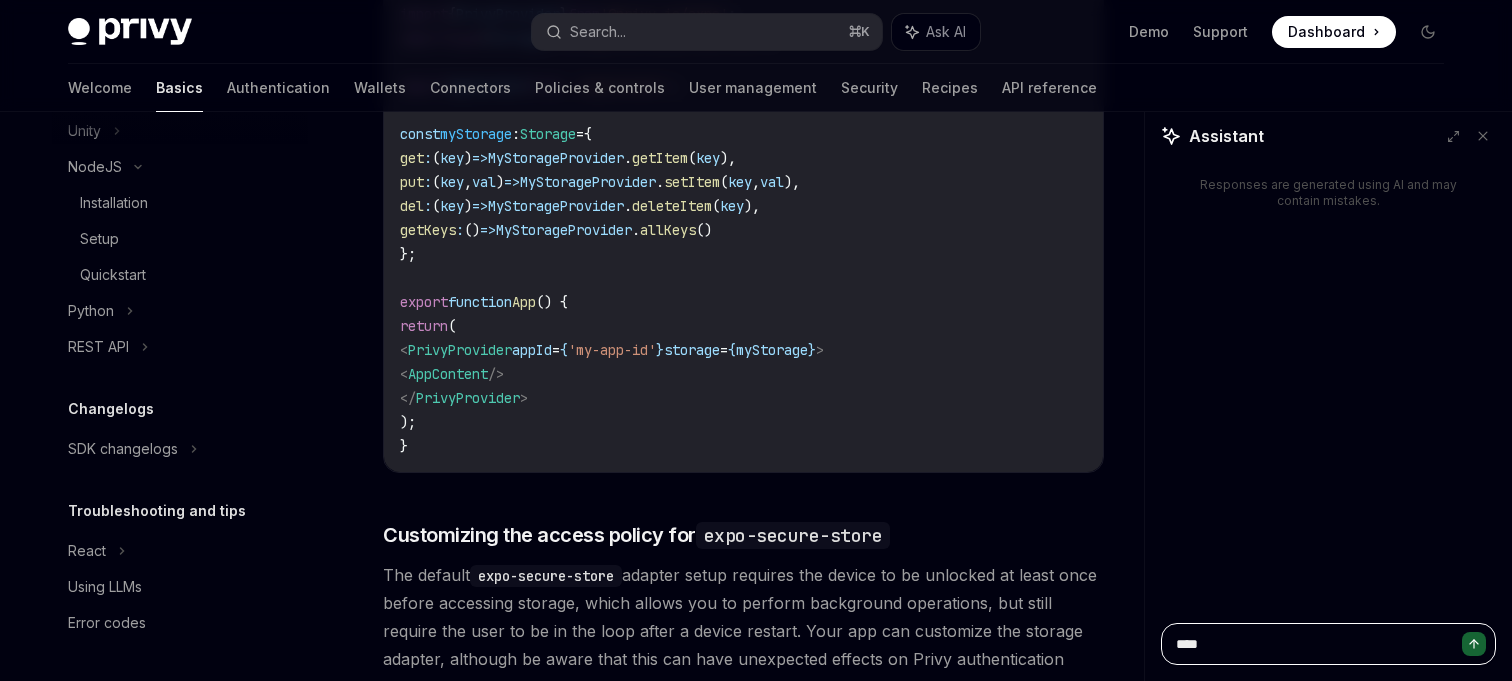 type on "*" 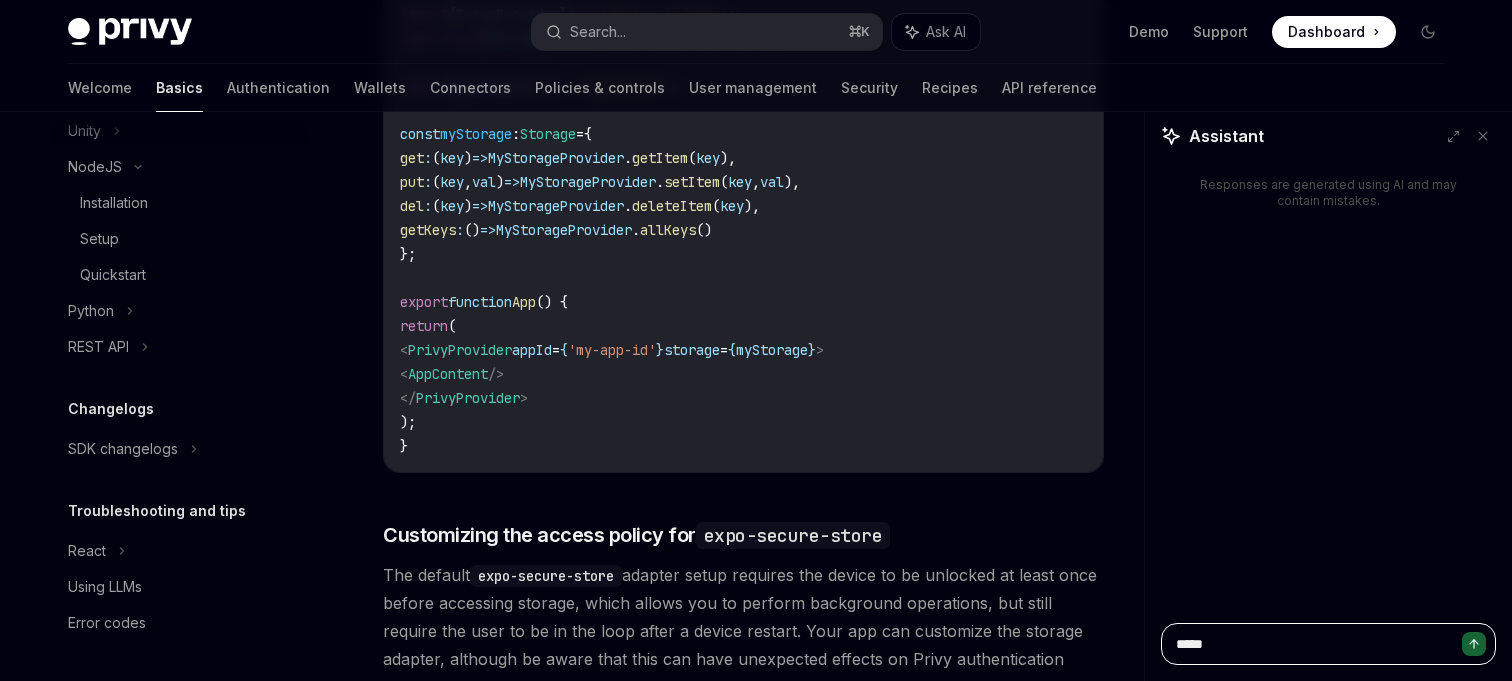 type on "*" 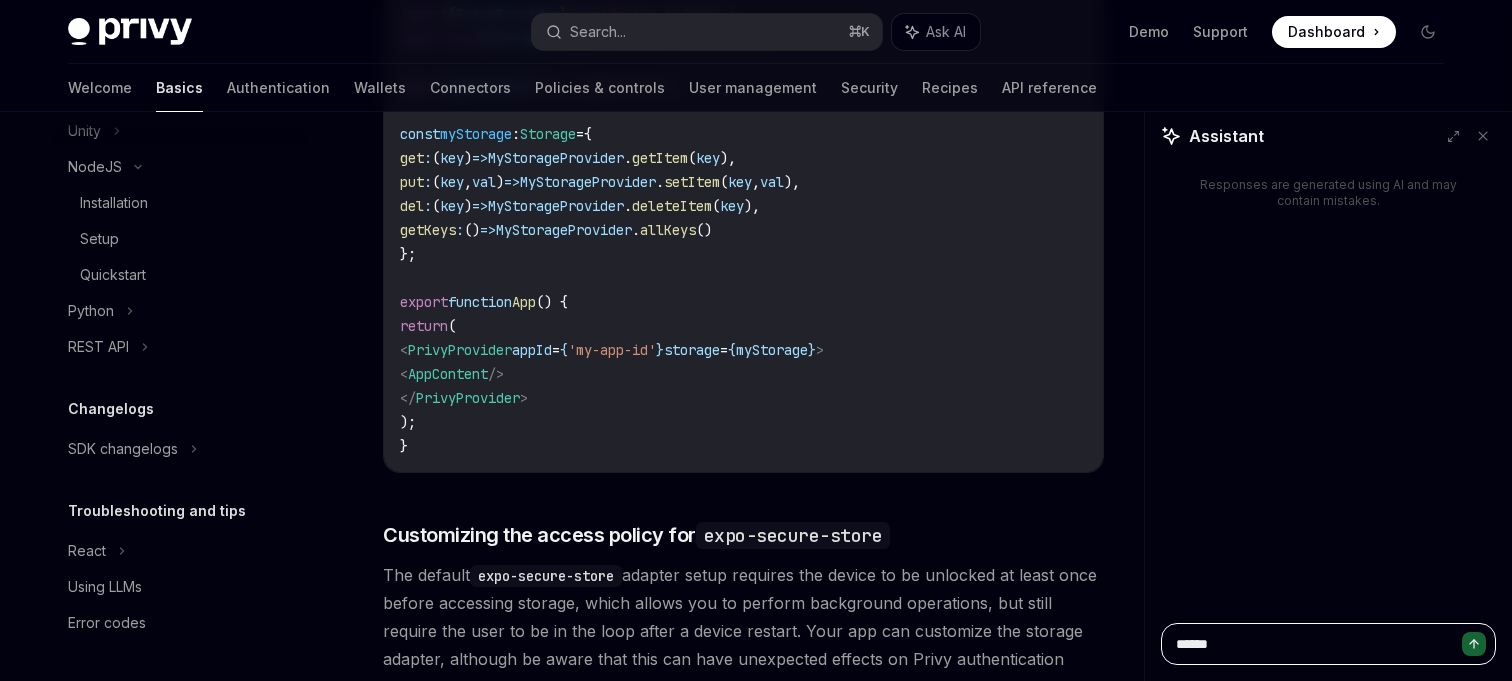 type on "*" 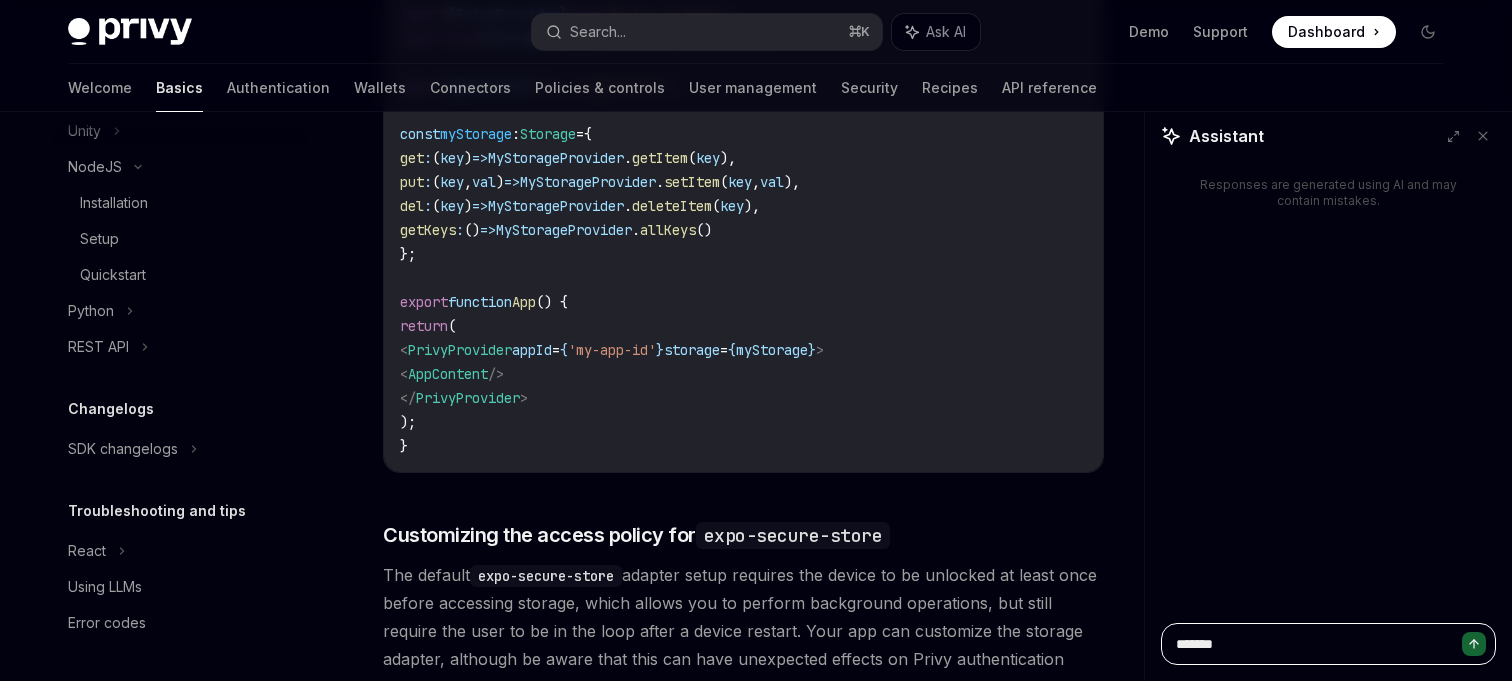 type on "*" 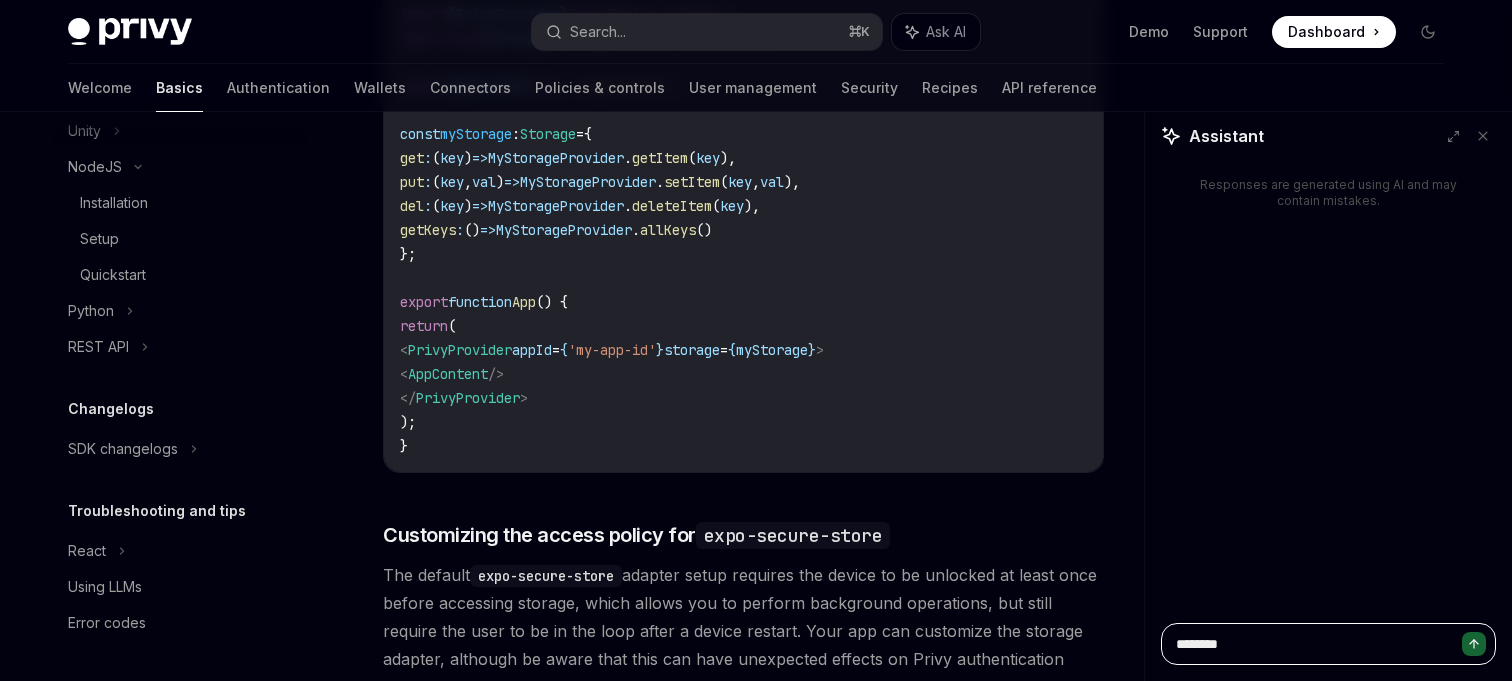 type on "*" 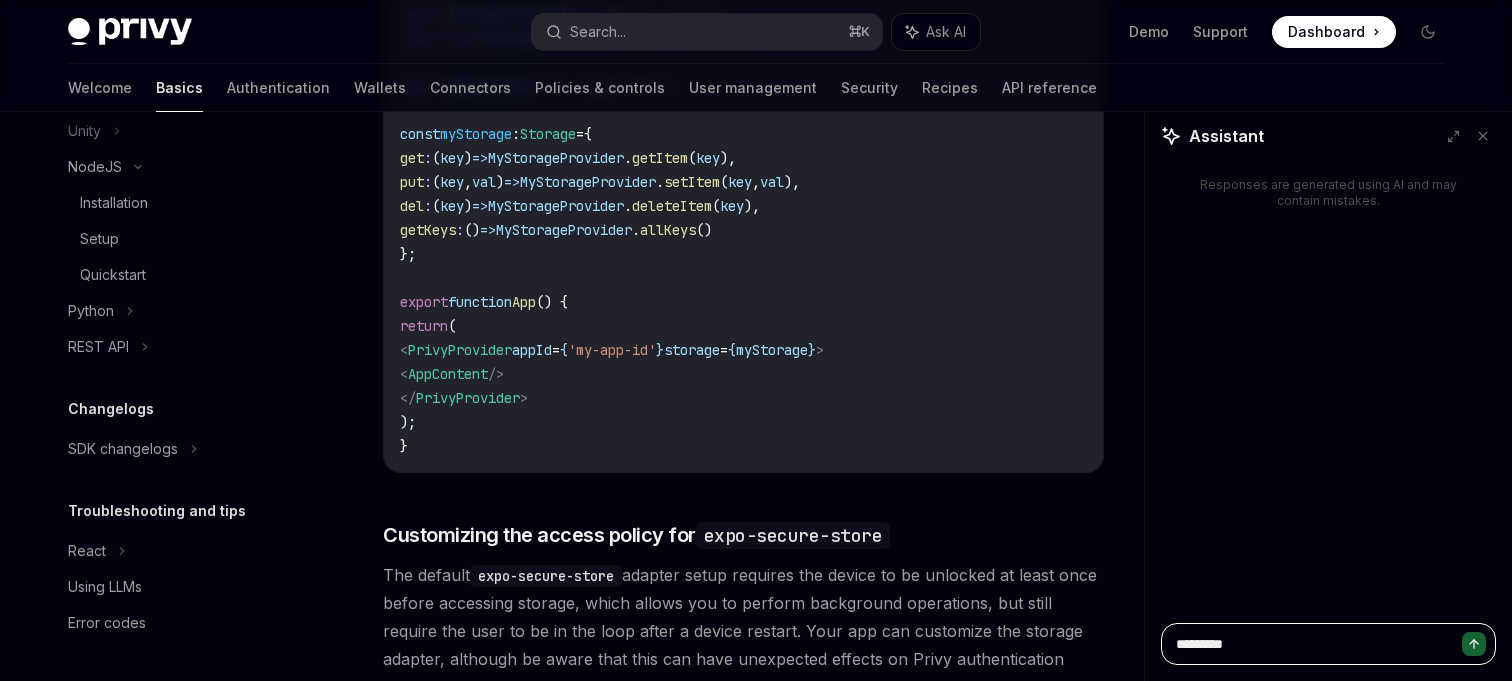 type on "*" 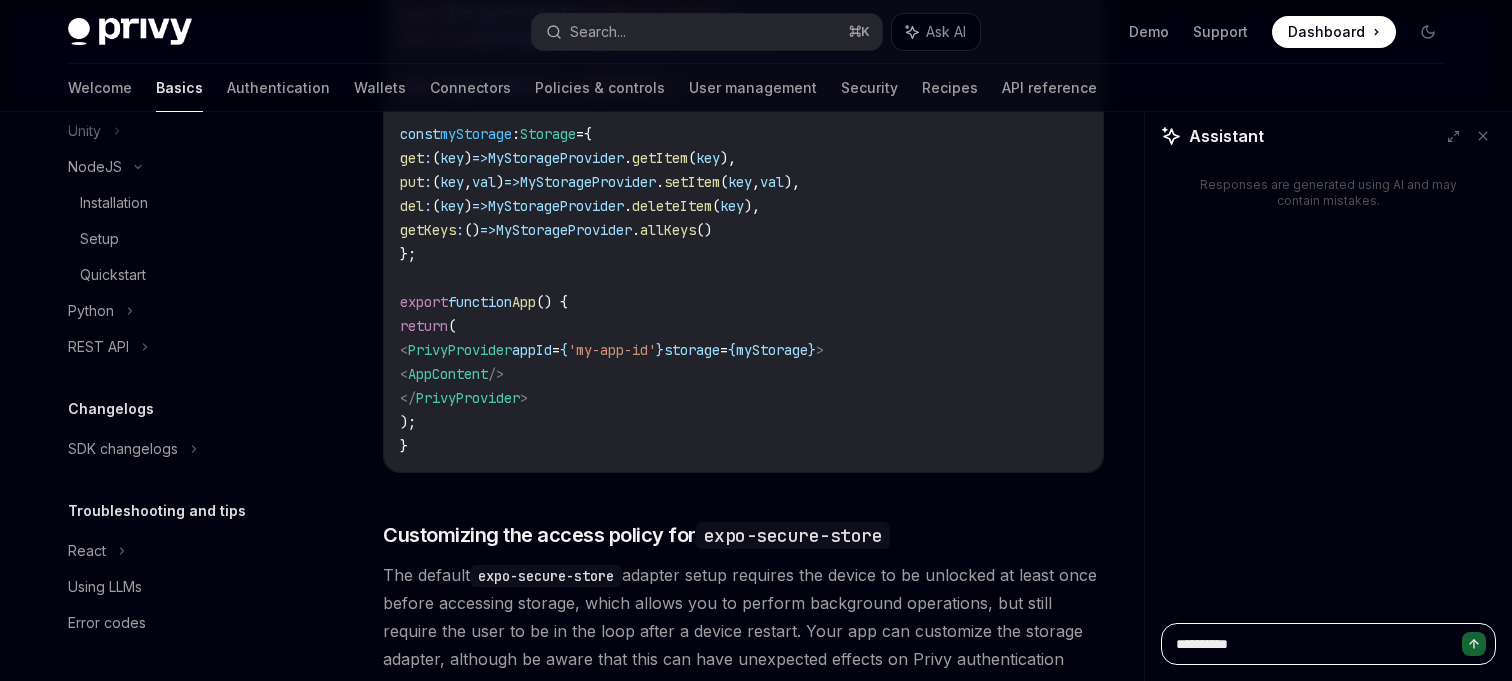 type on "*" 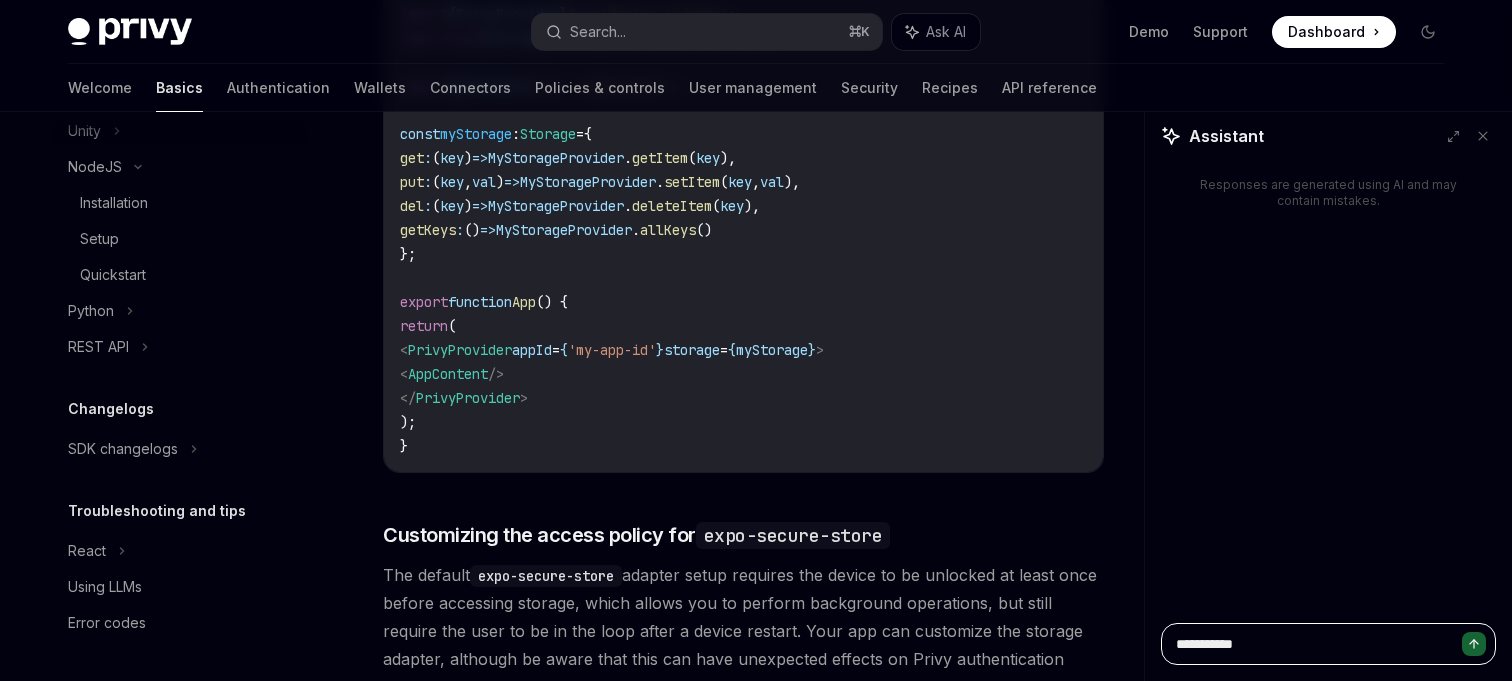 type on "*" 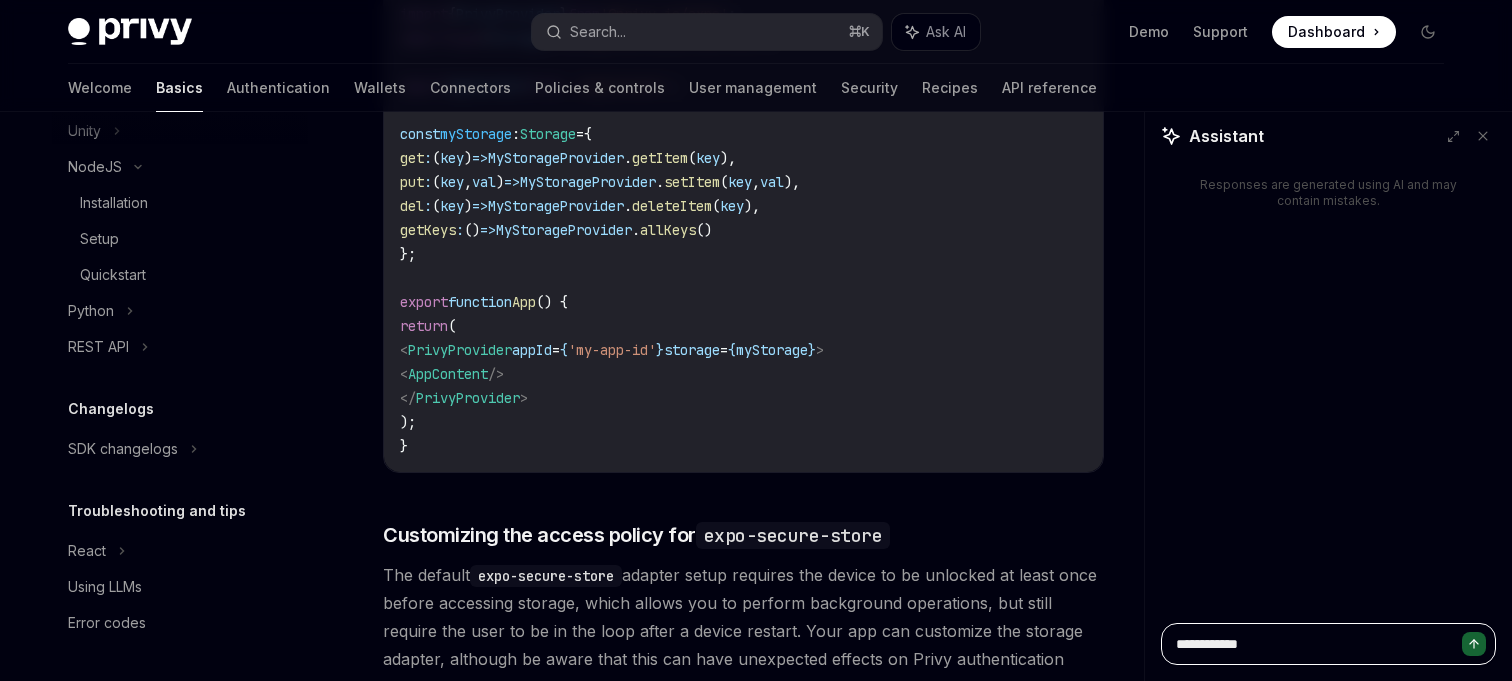 type on "*" 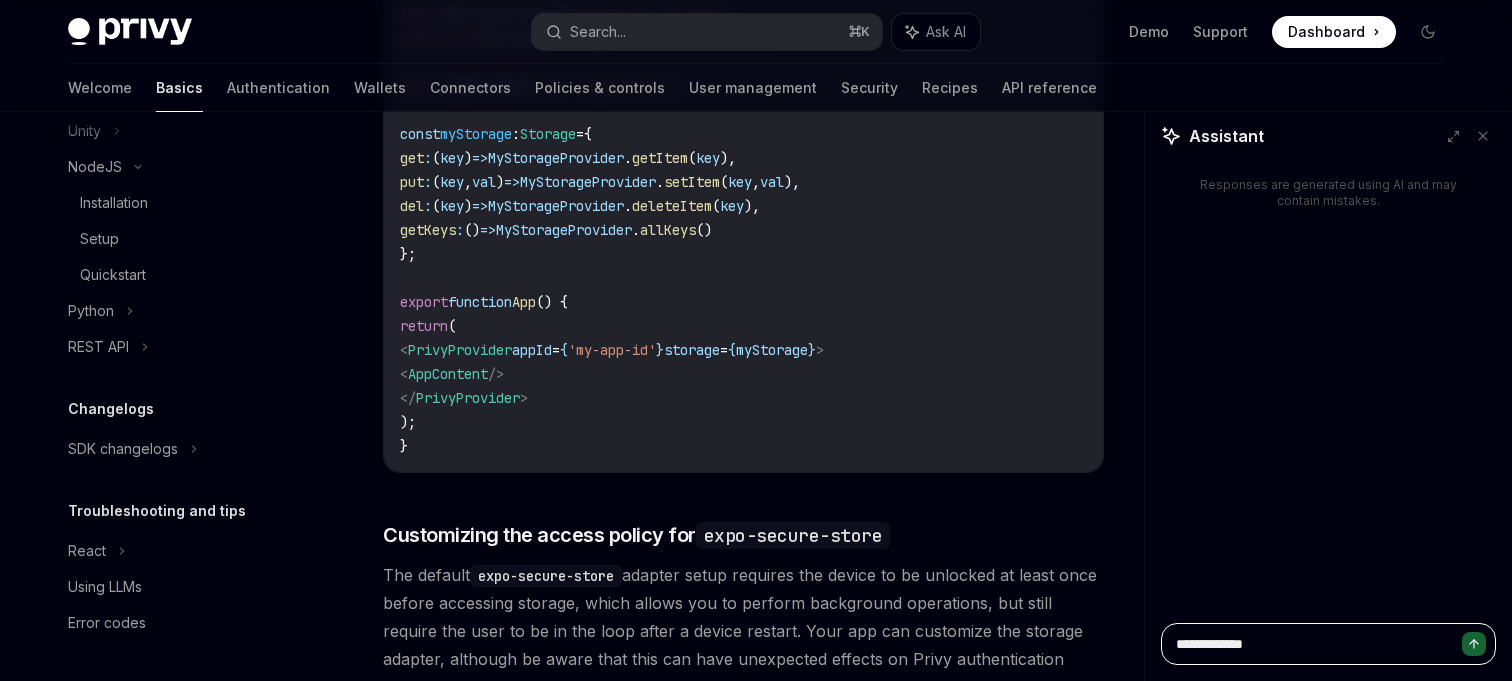 type on "*" 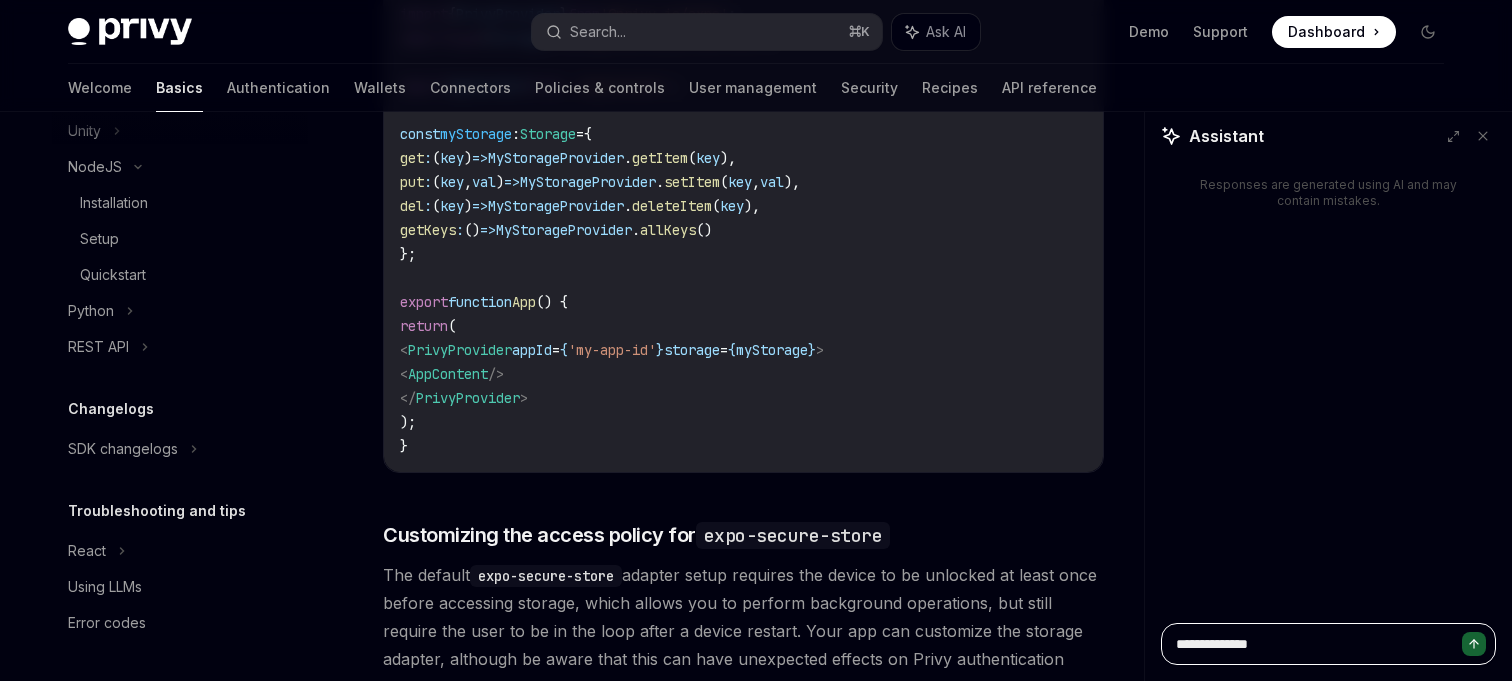type on "*" 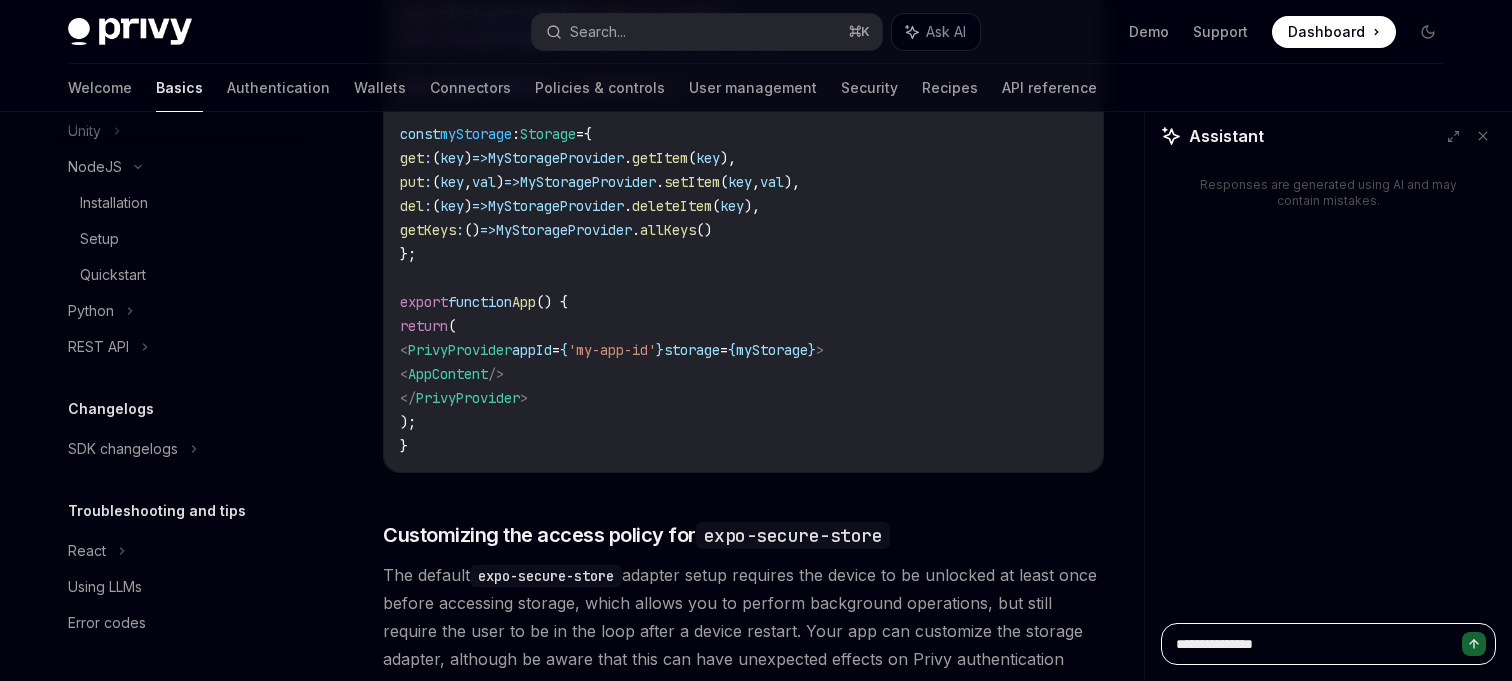 type on "**********" 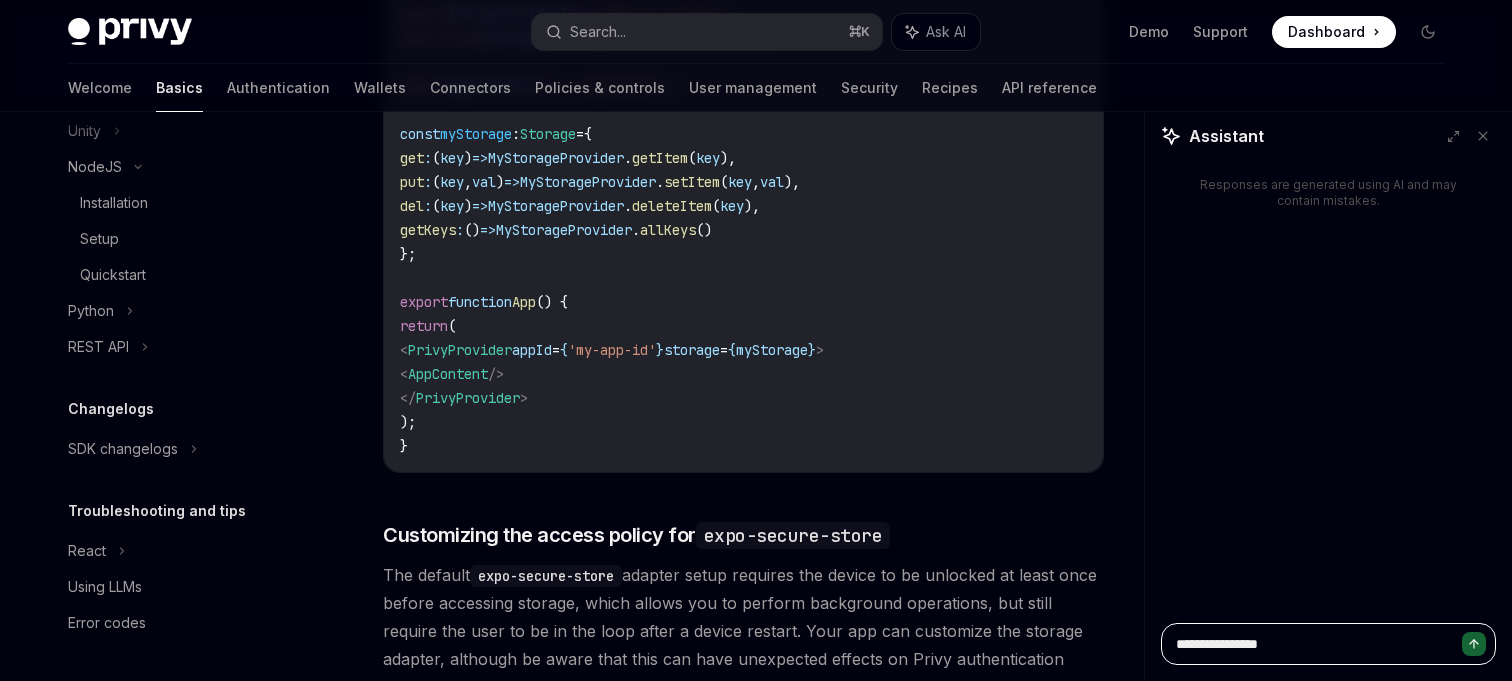 type on "**********" 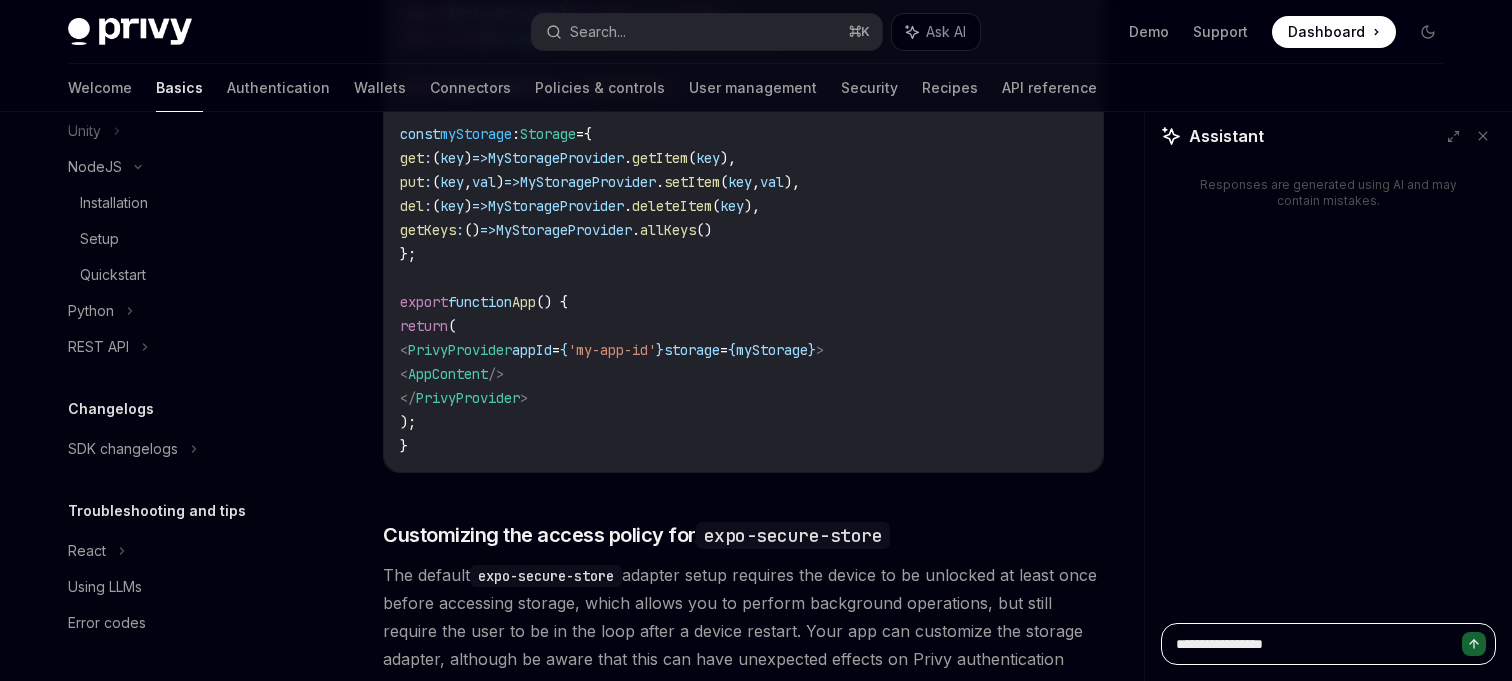 type on "*" 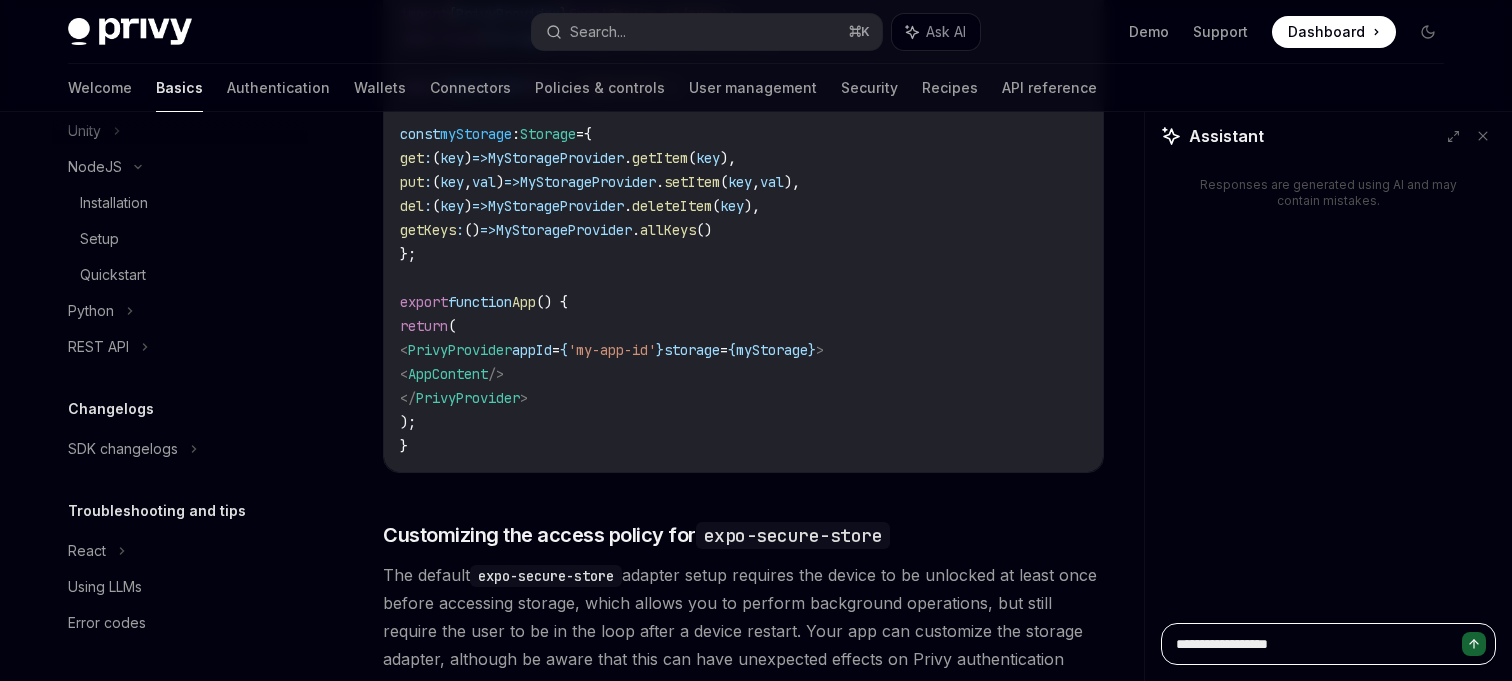 type on "*" 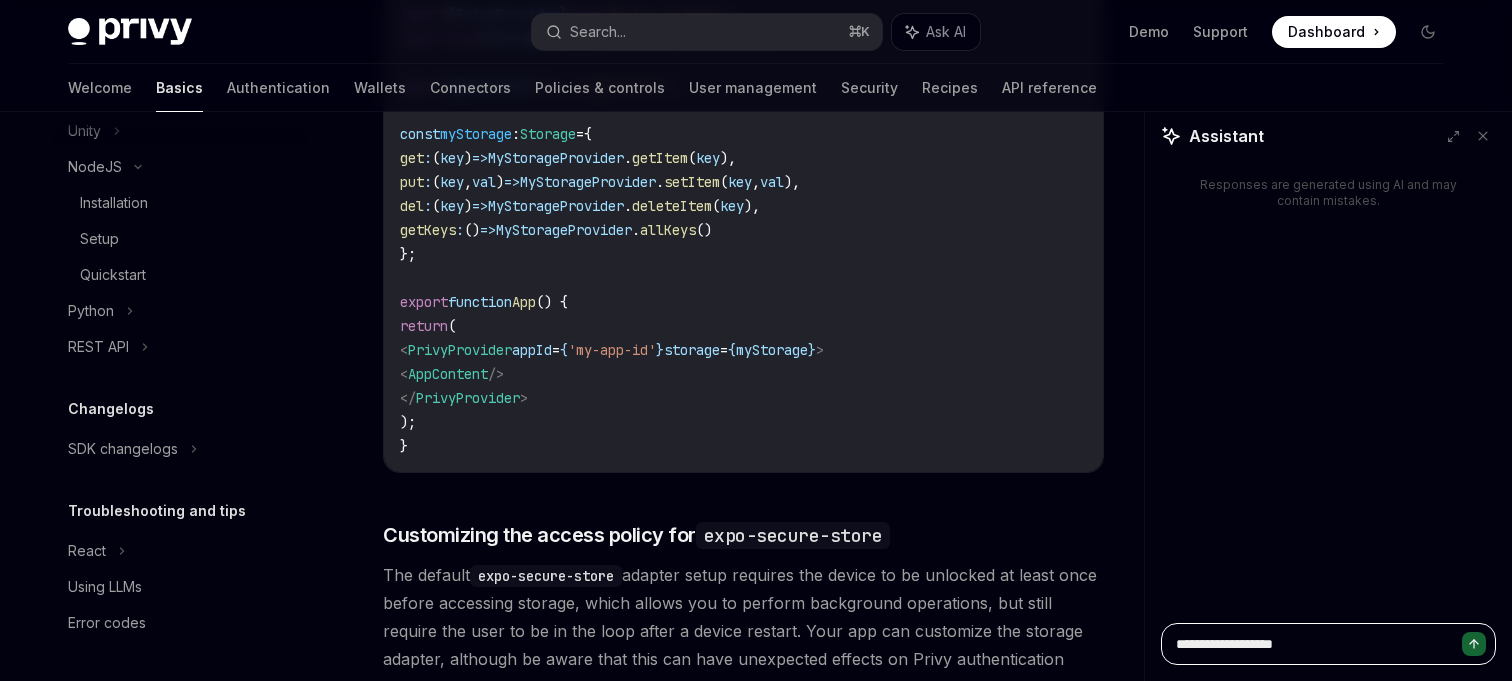 type on "**********" 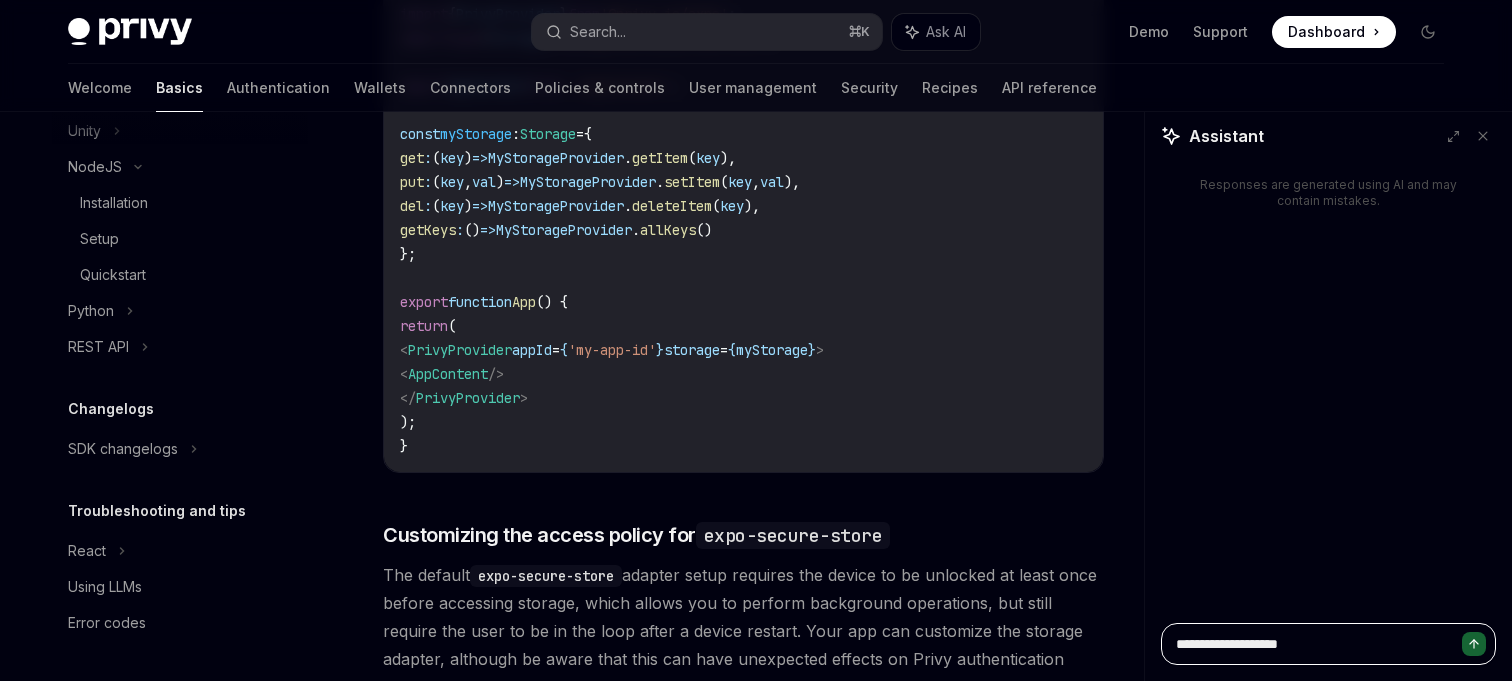 type on "*" 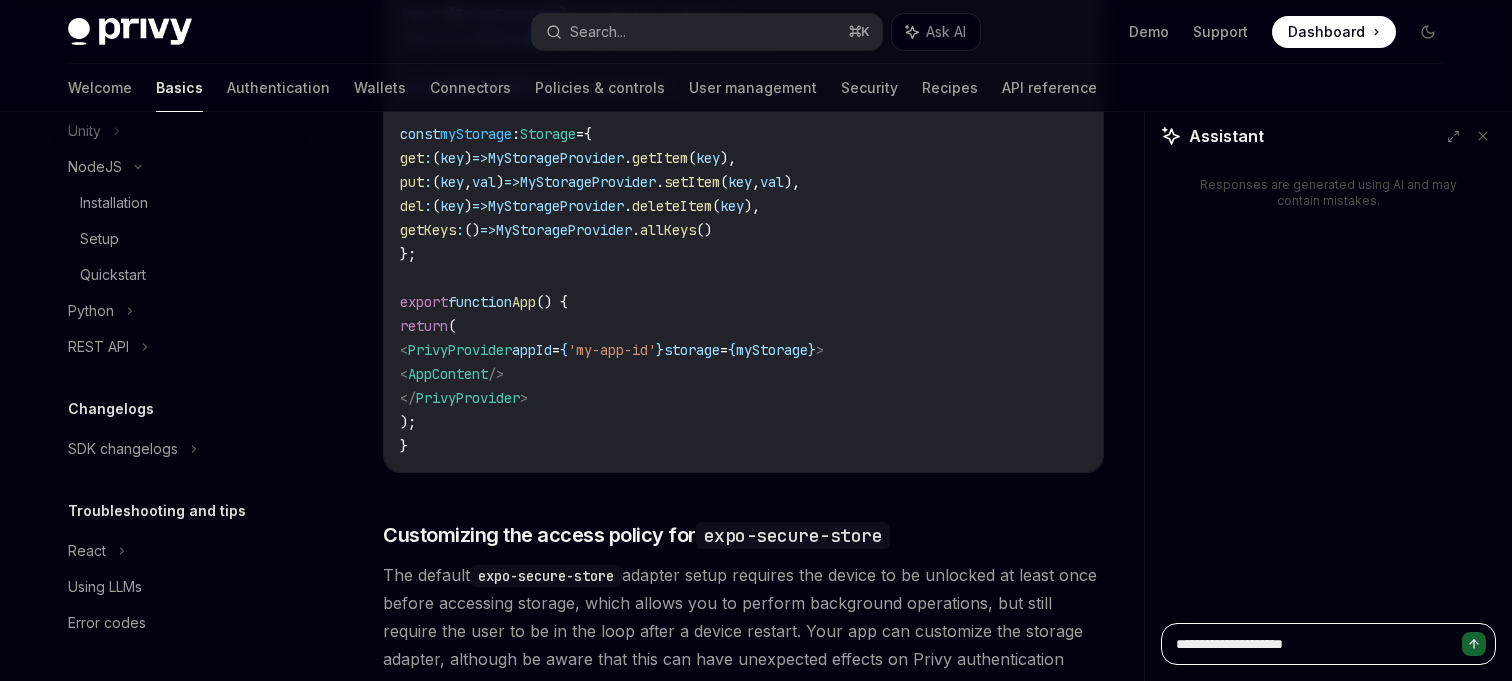 type on "*" 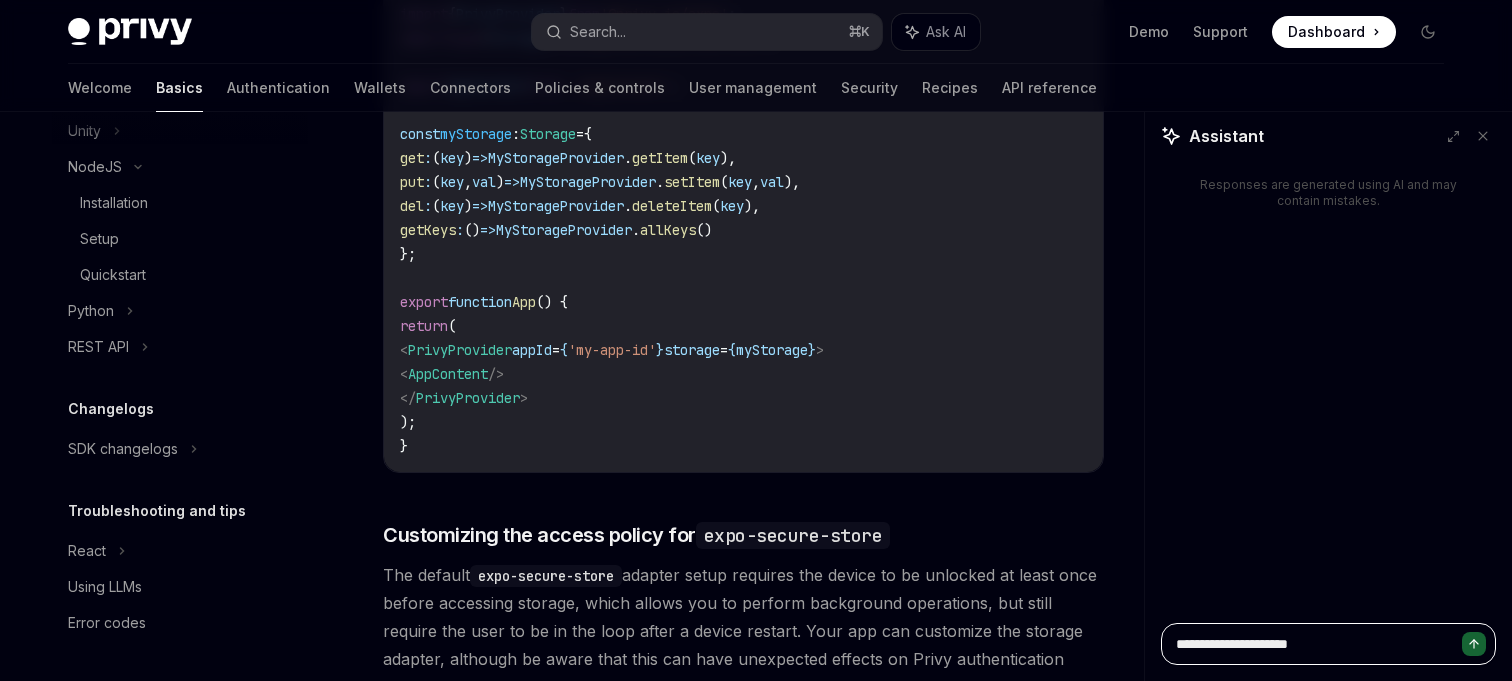 type on "*" 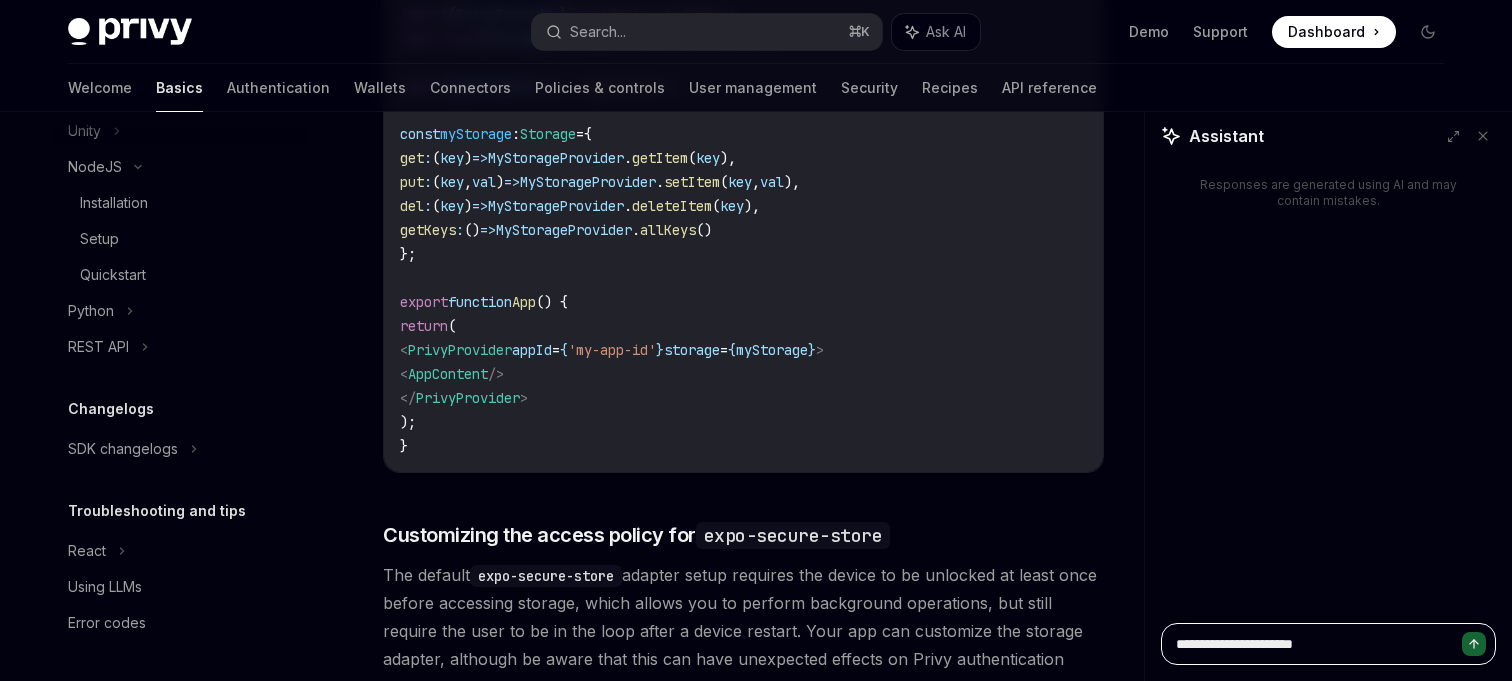 type on "*" 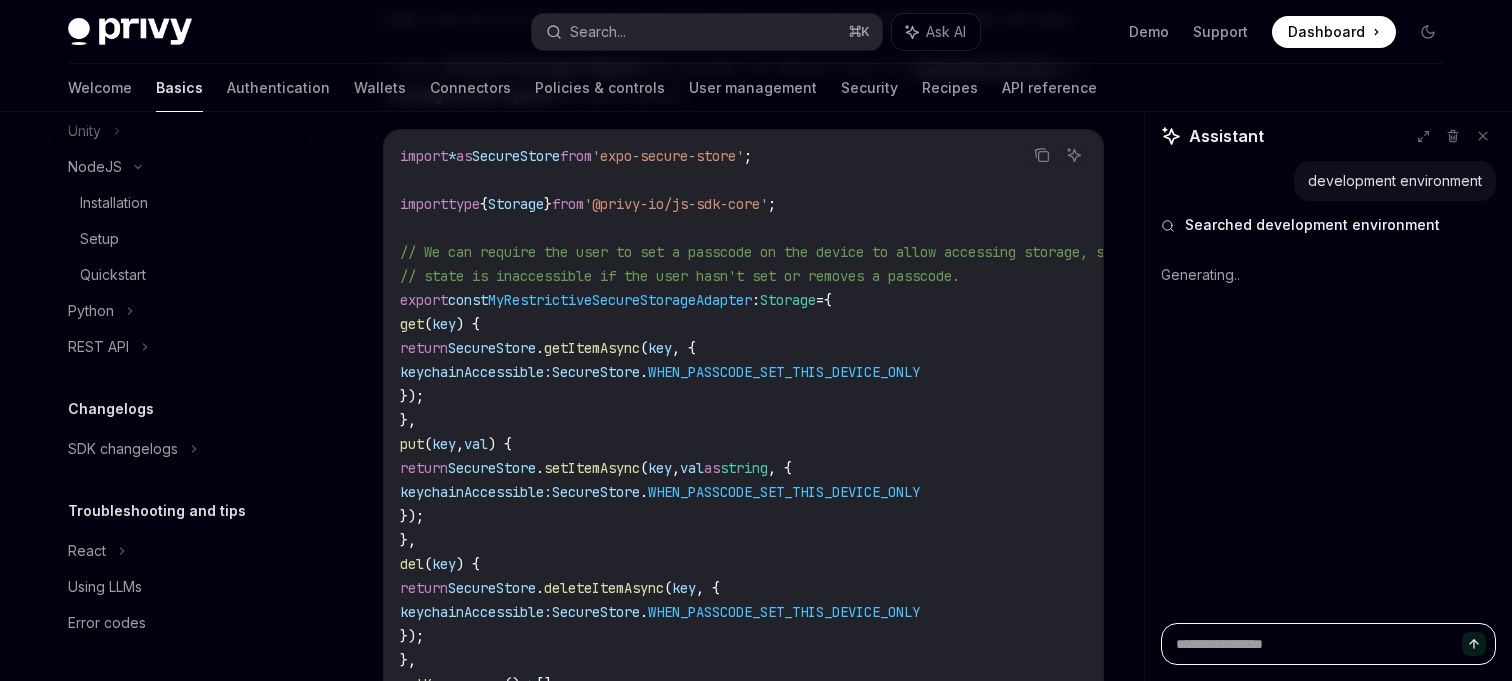 scroll, scrollTop: 1233, scrollLeft: 0, axis: vertical 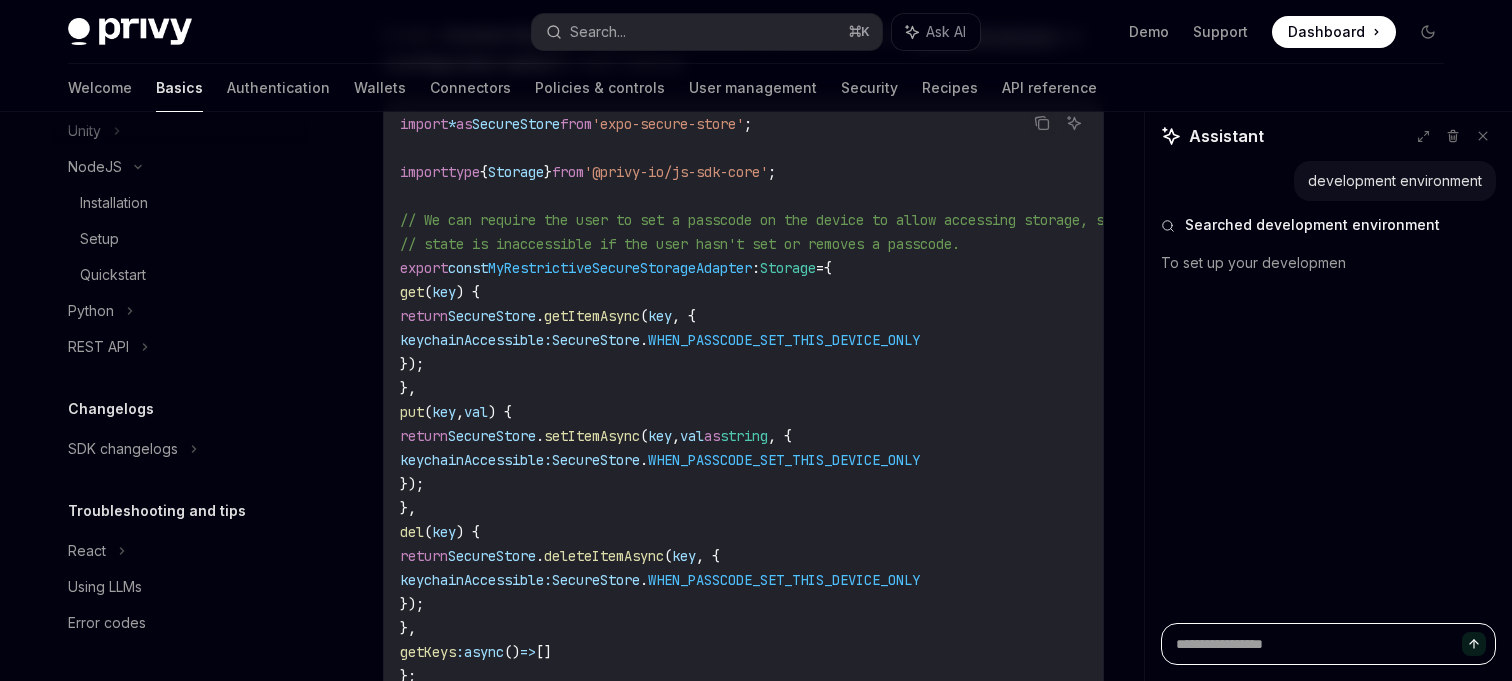 type on "*" 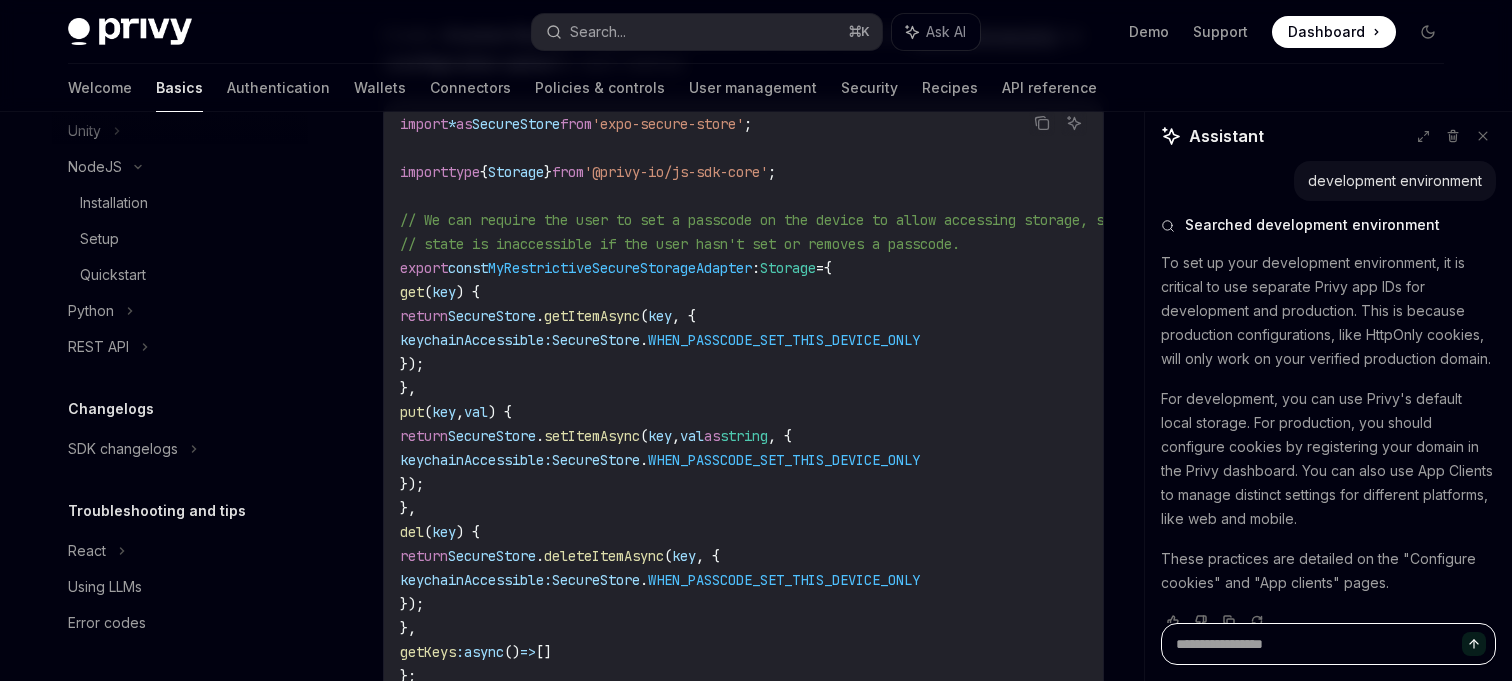 scroll, scrollTop: 30, scrollLeft: 0, axis: vertical 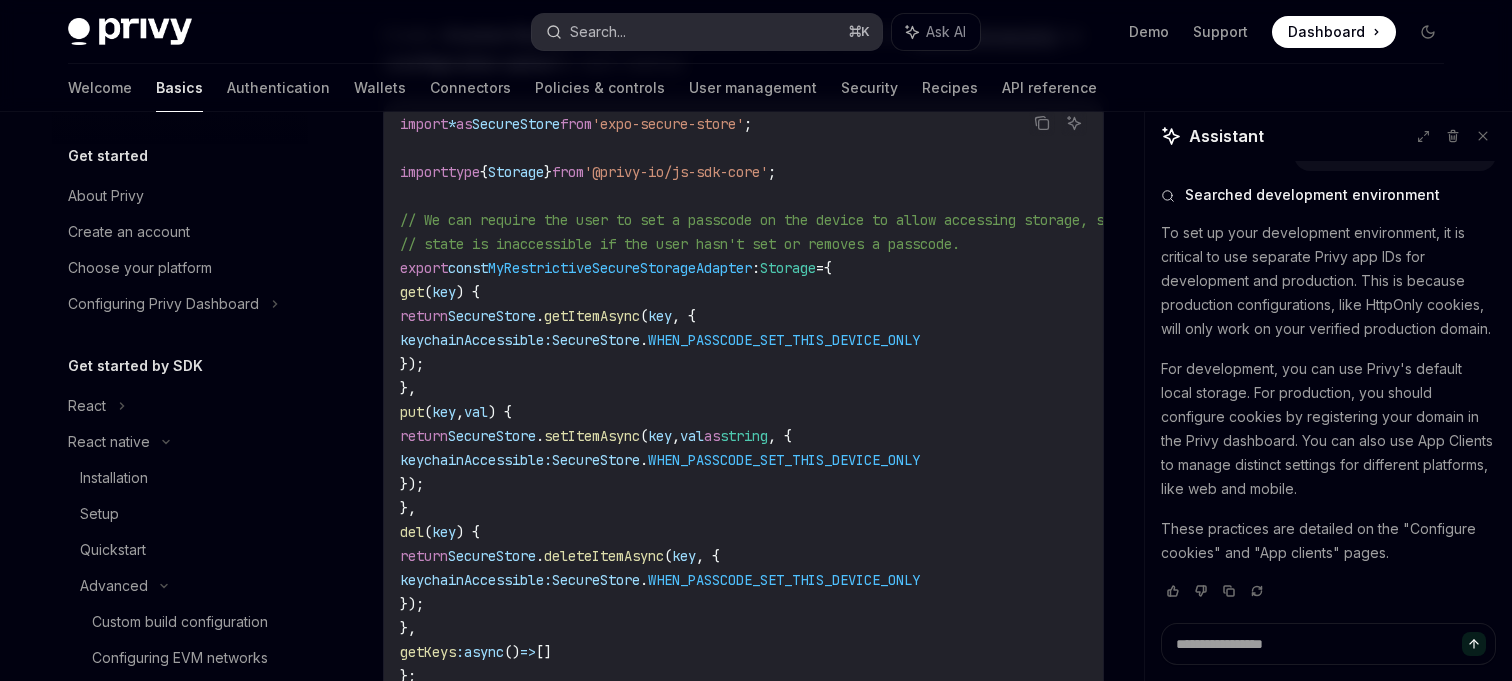 click on "Search... ⌘ K" at bounding box center [707, 32] 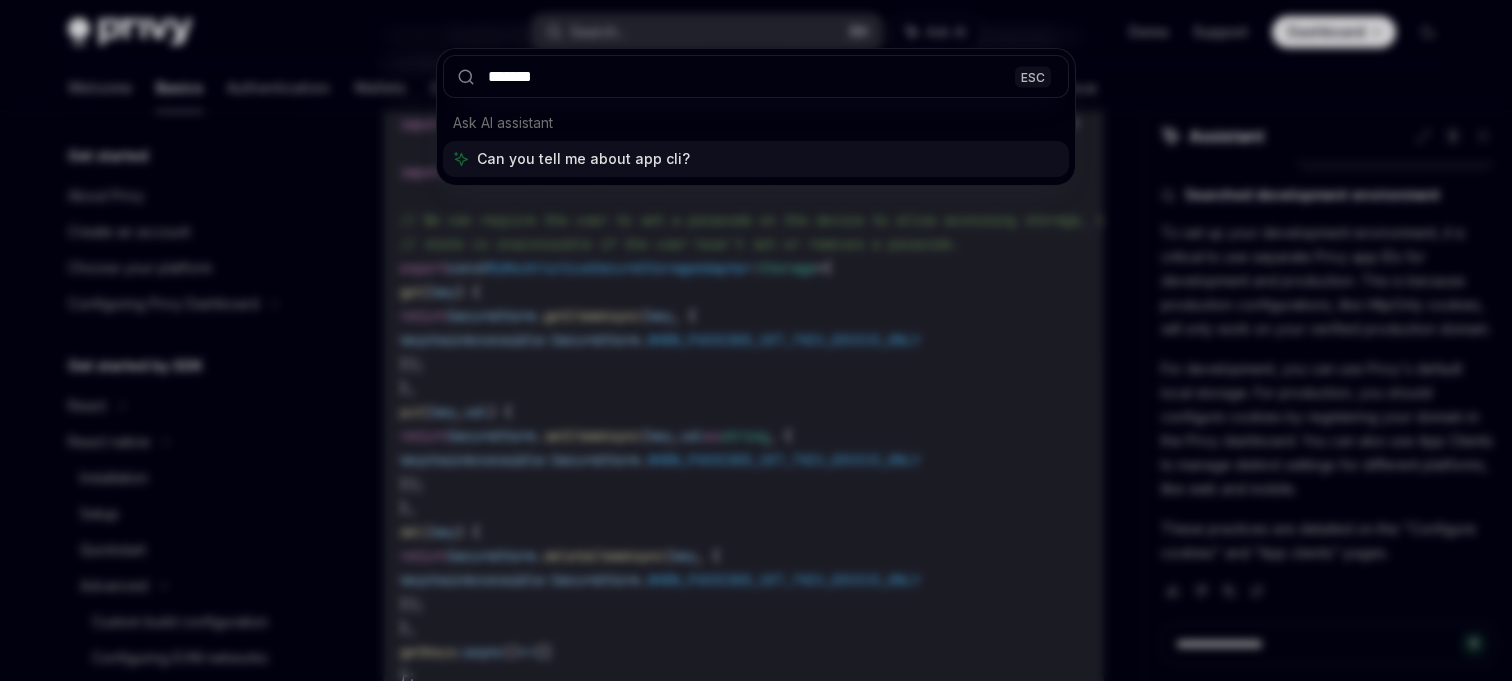 type on "********" 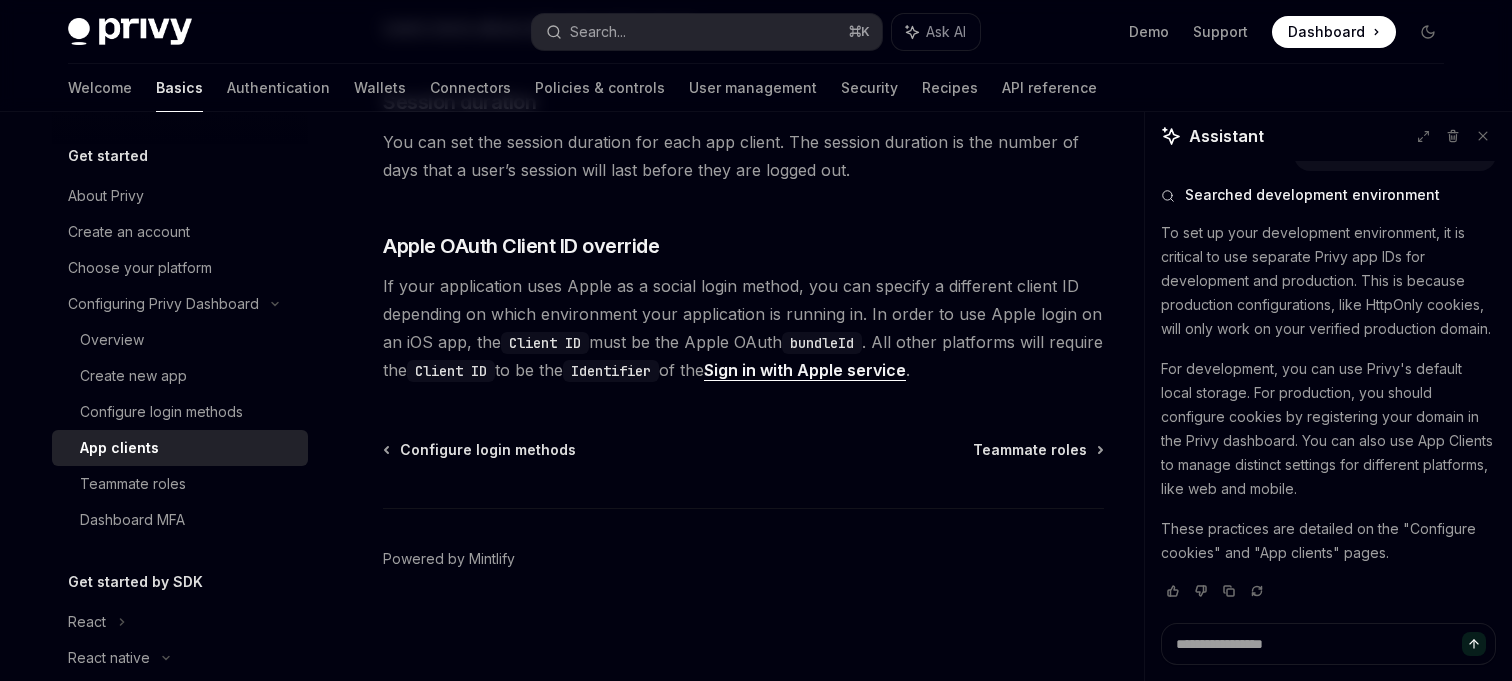 scroll, scrollTop: 112, scrollLeft: 0, axis: vertical 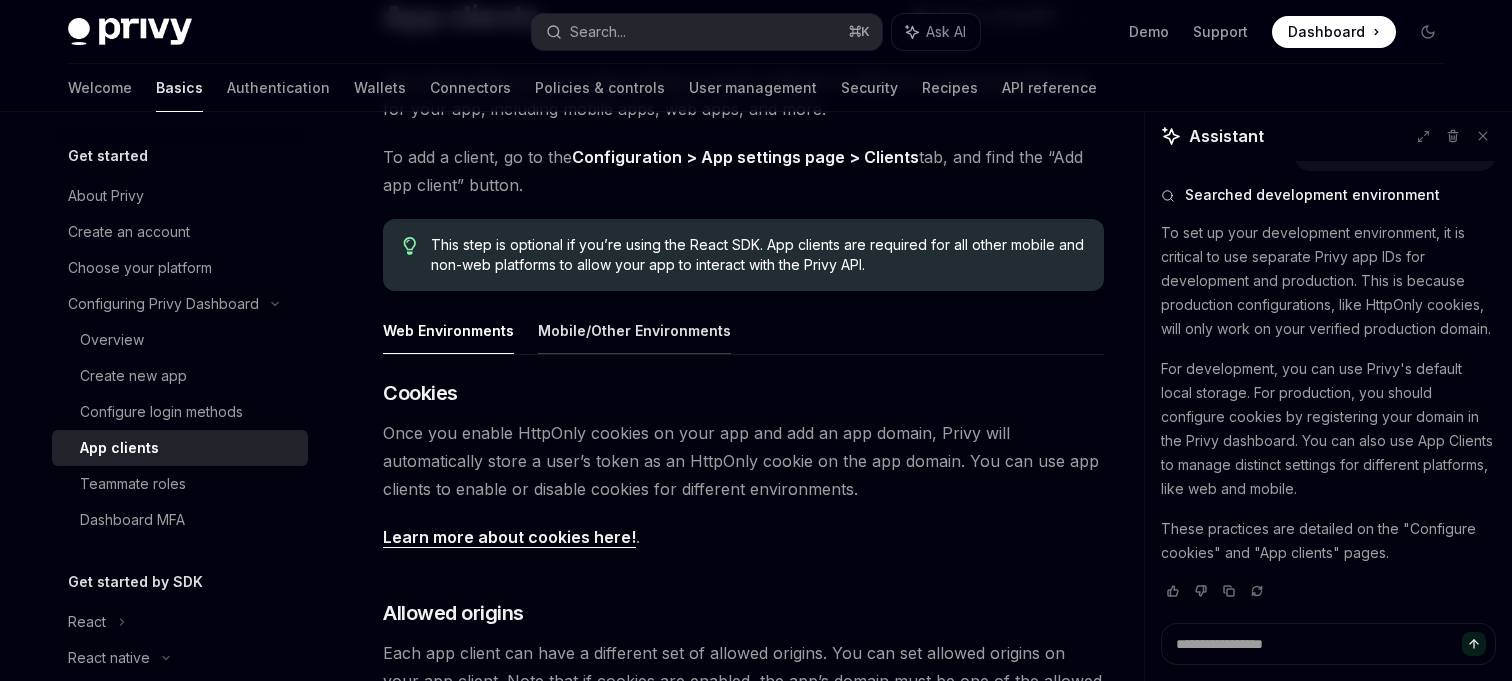 click on "Mobile/Other Environments" at bounding box center [634, 330] 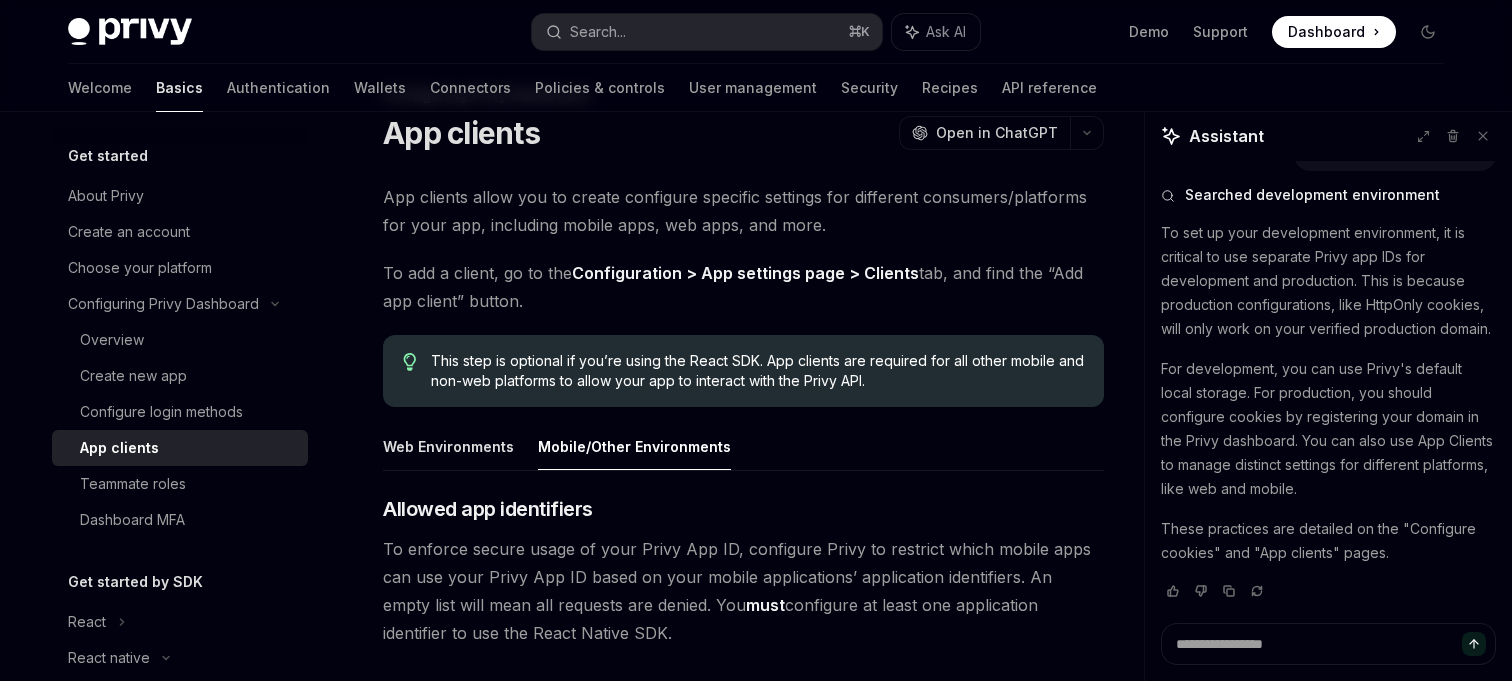 scroll, scrollTop: 0, scrollLeft: 0, axis: both 